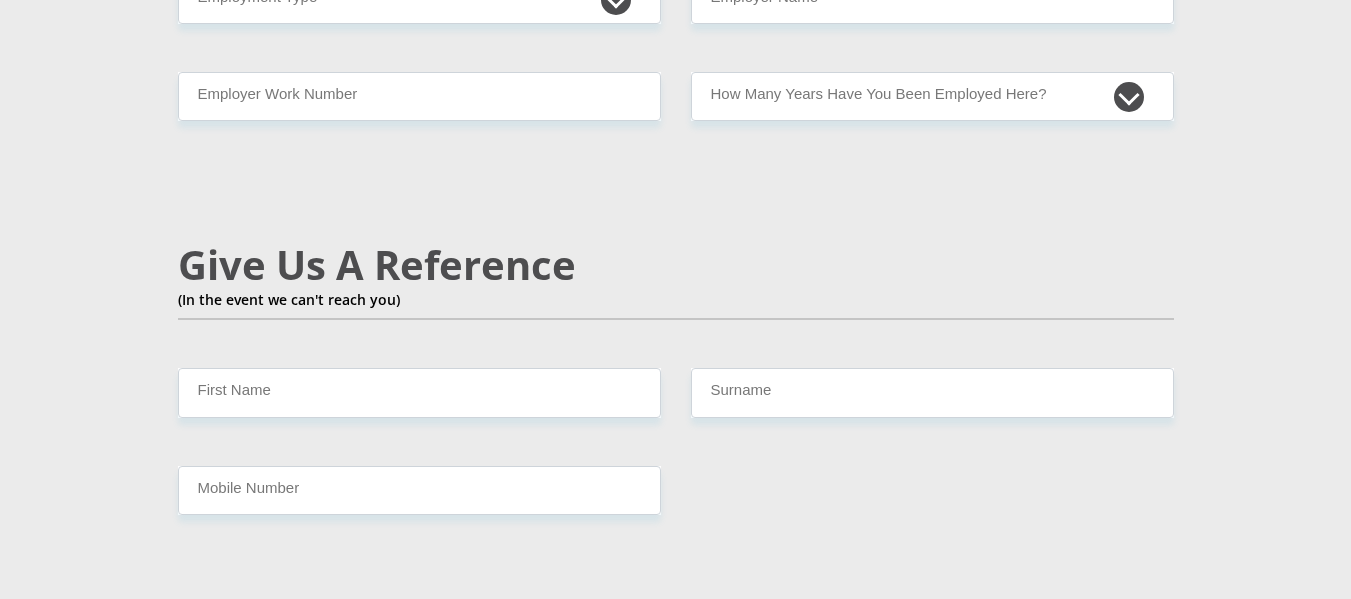 scroll, scrollTop: 3167, scrollLeft: 0, axis: vertical 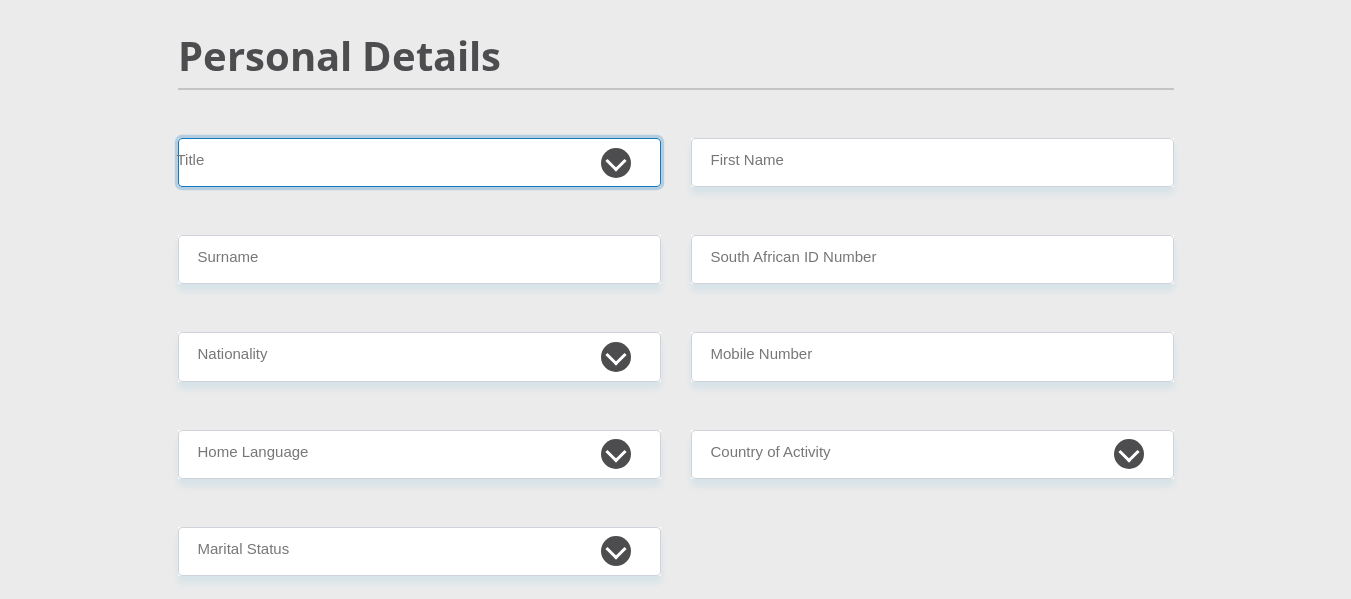 click on "Mr
Ms
Mrs
Dr
Other" at bounding box center (419, 162) 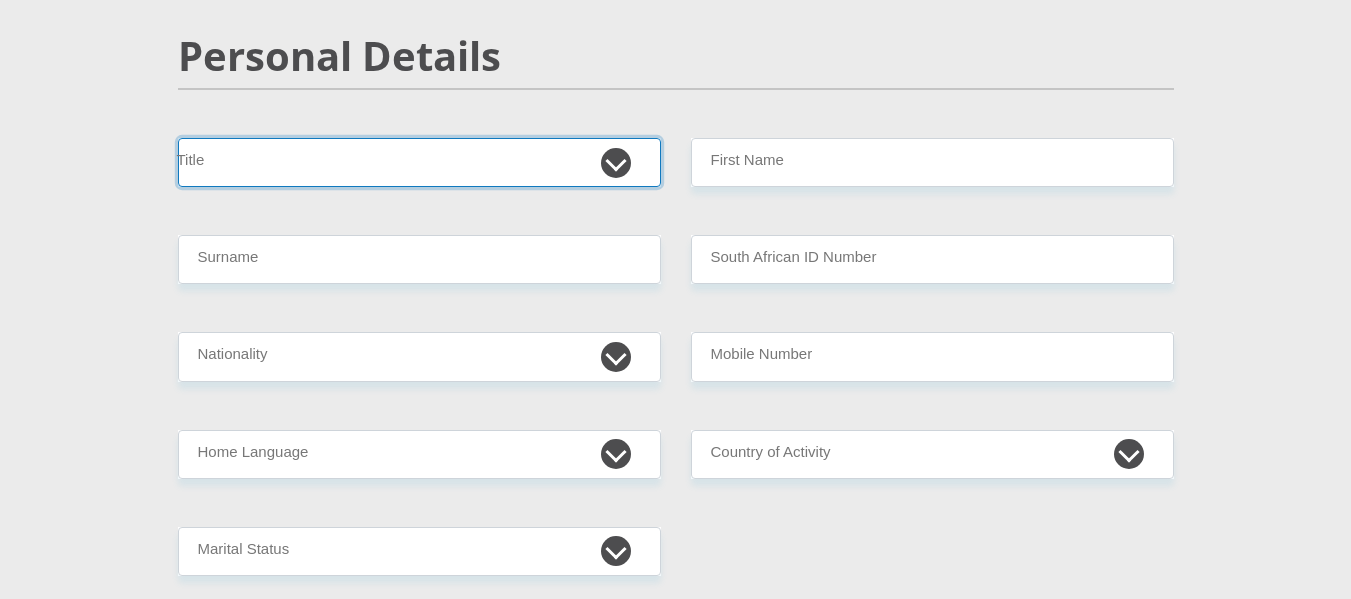 select on "Ms" 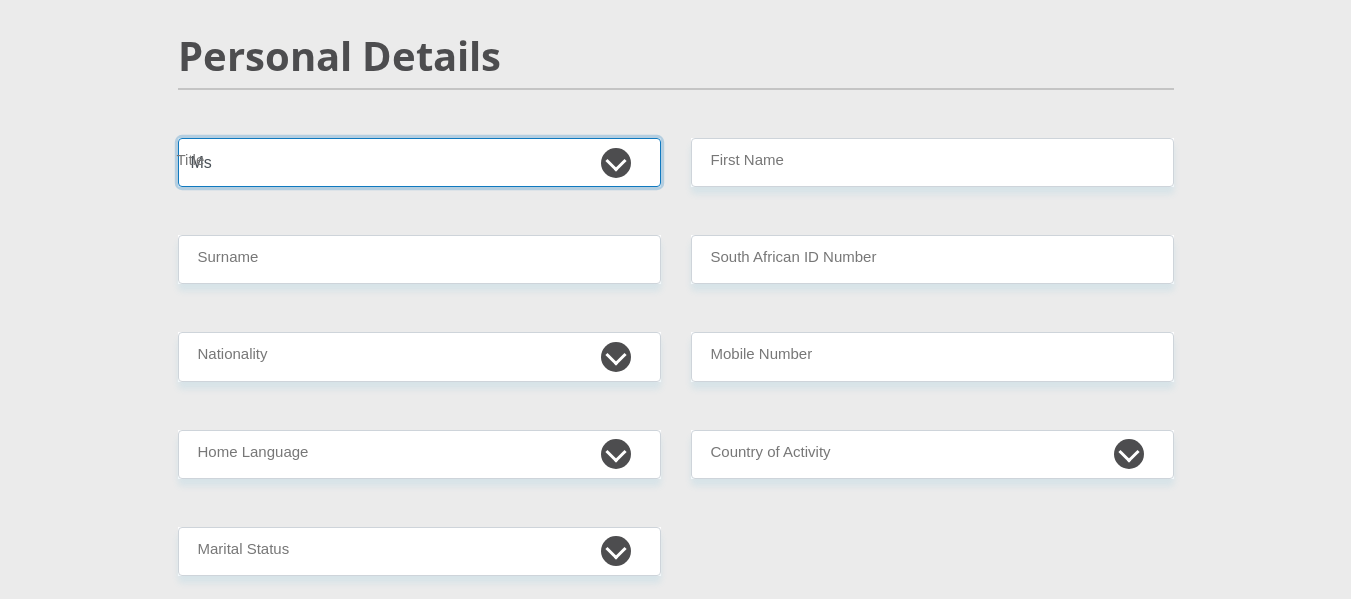 click on "Mr
Ms
Mrs
Dr
Other" at bounding box center [419, 162] 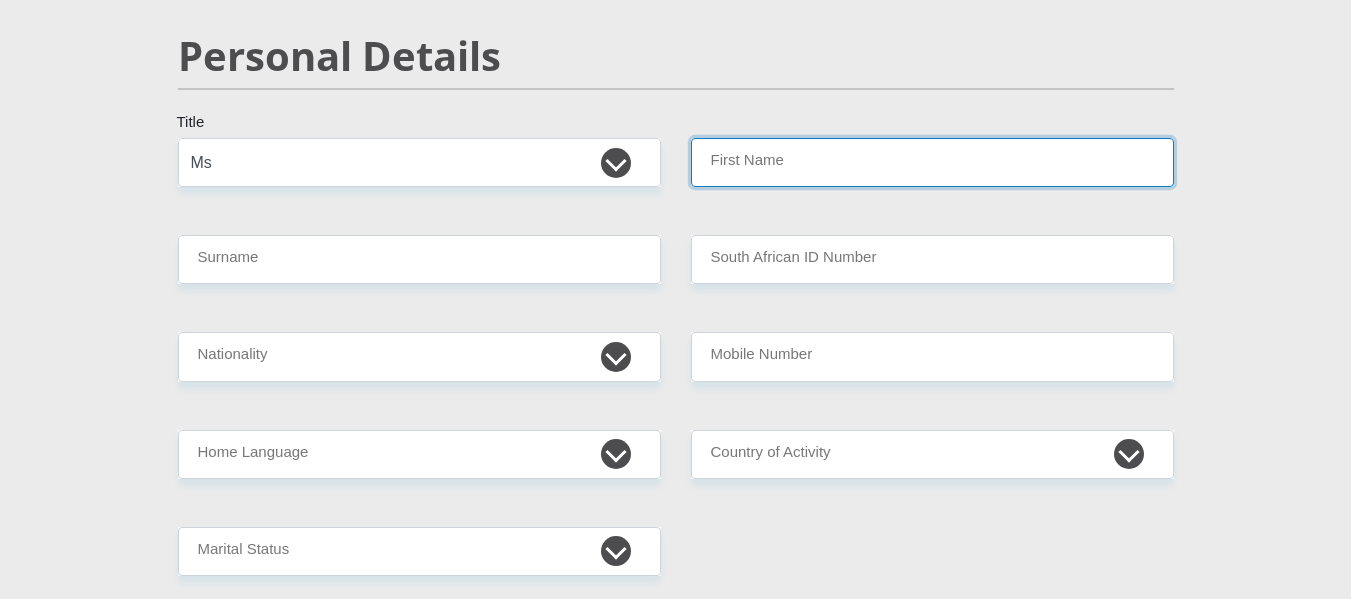 click on "First Name" at bounding box center [932, 162] 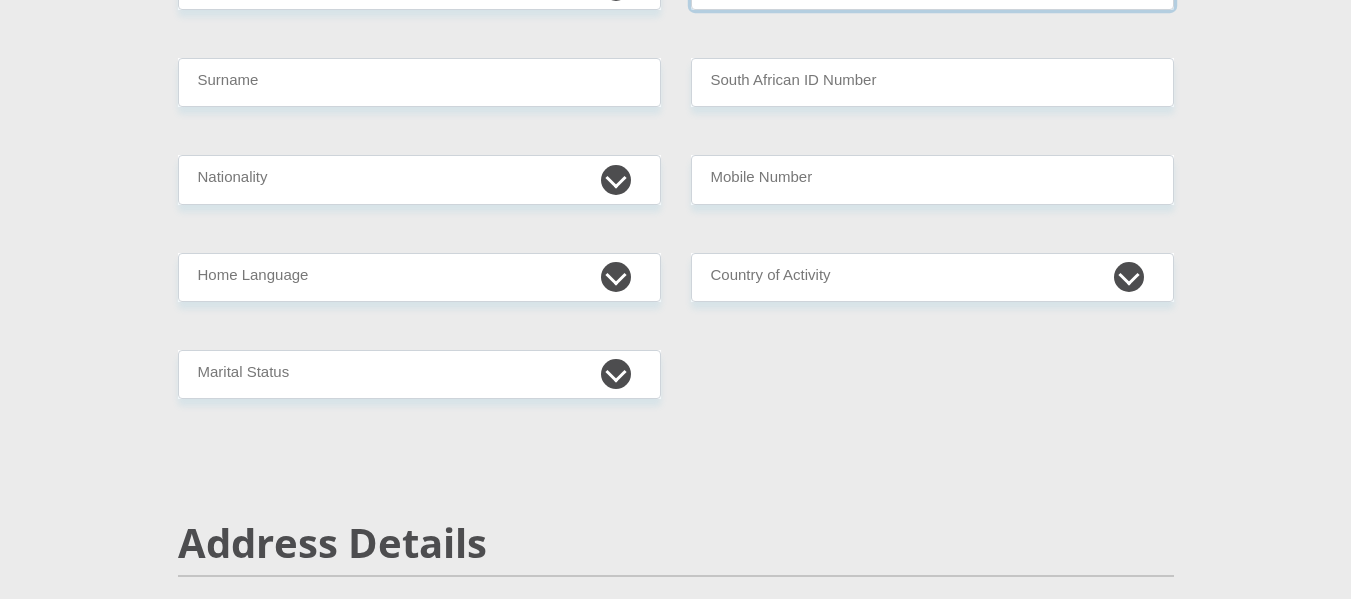 scroll, scrollTop: 400, scrollLeft: 0, axis: vertical 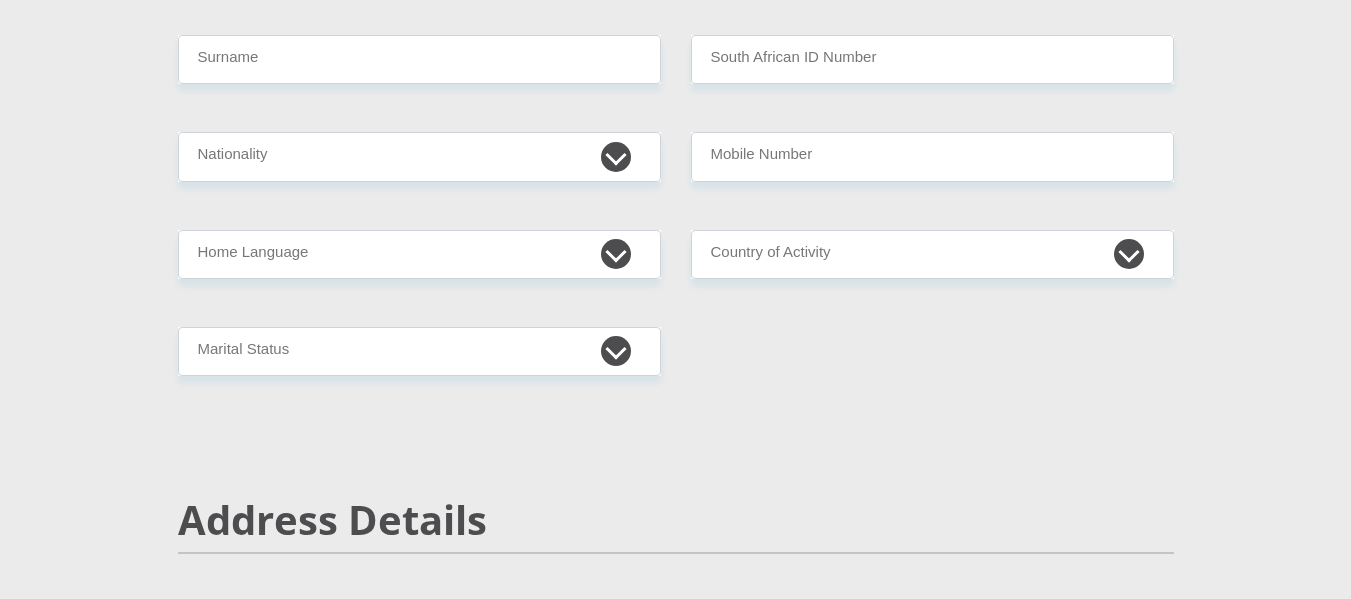 type on "[FIRST] [LAST]" 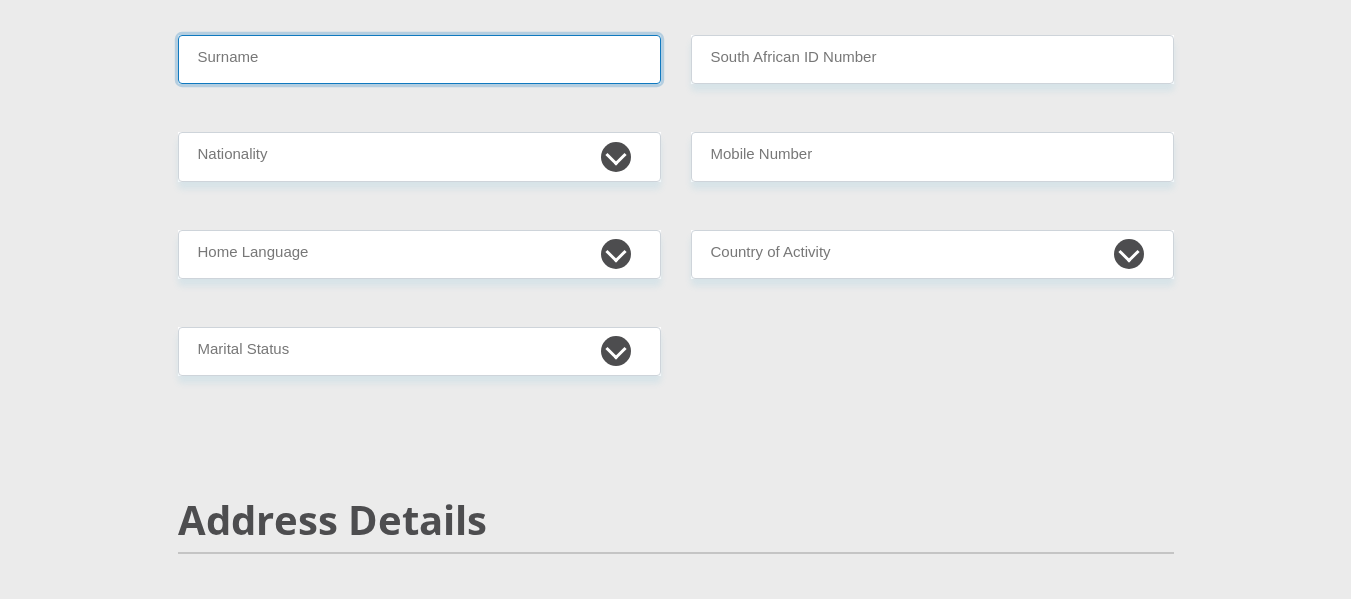 click on "Surname" at bounding box center (419, 59) 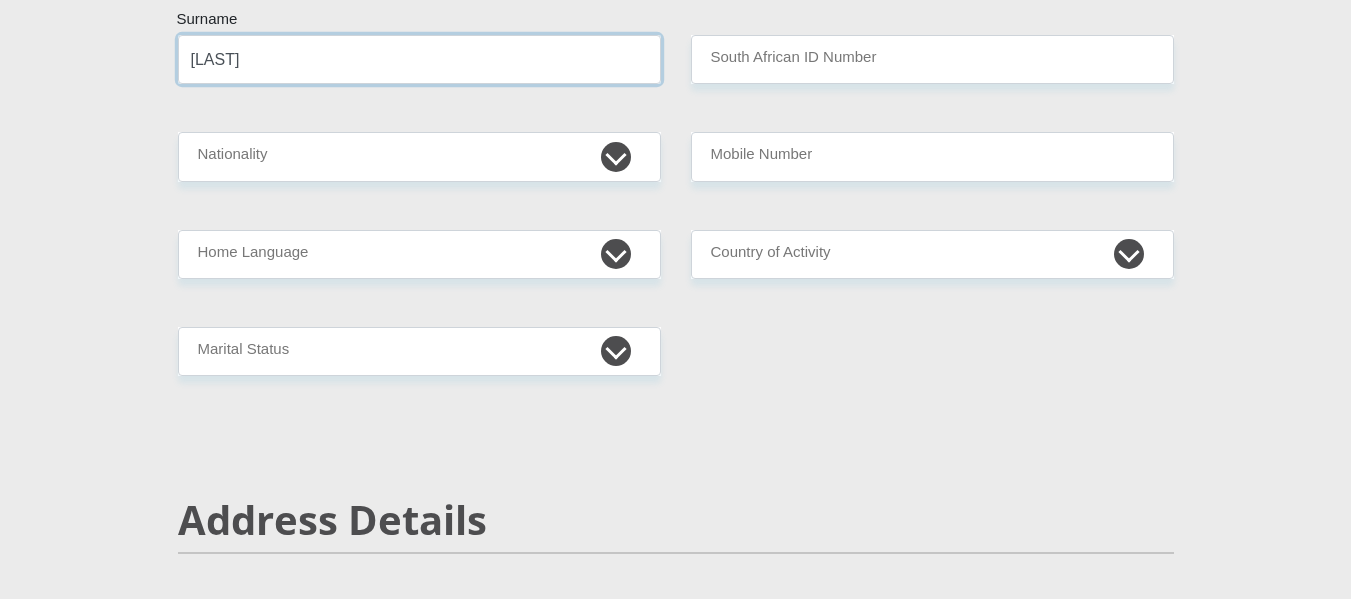 type on "[LAST]" 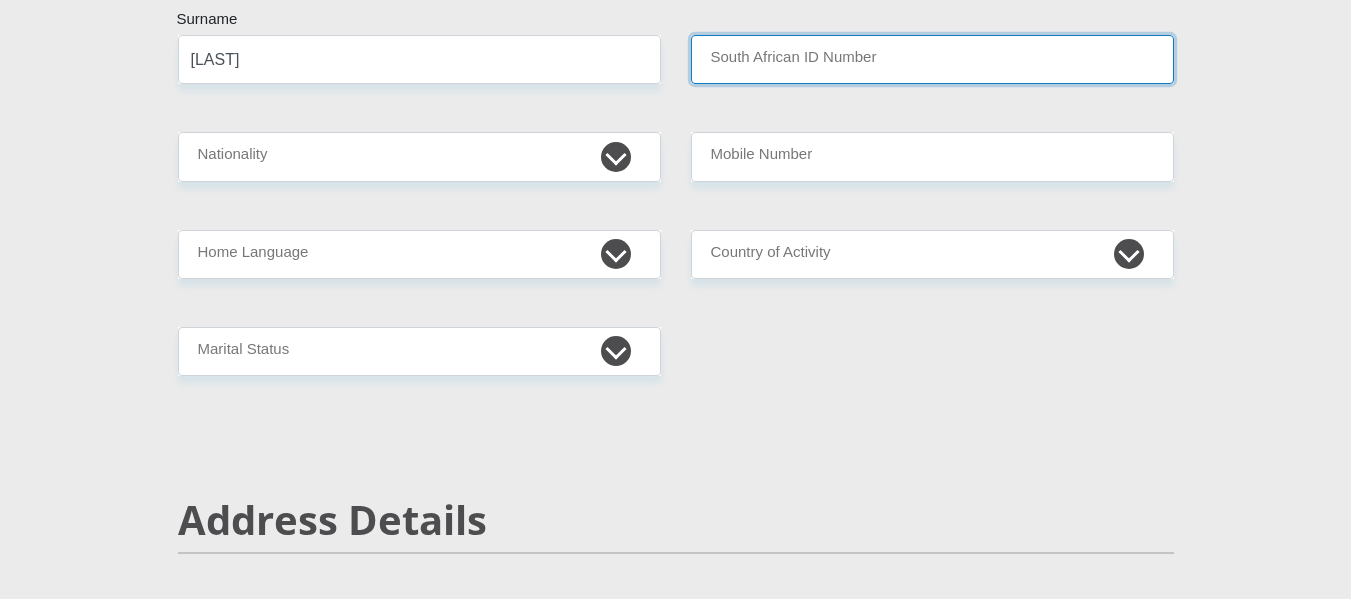 click on "South African ID Number" at bounding box center (932, 59) 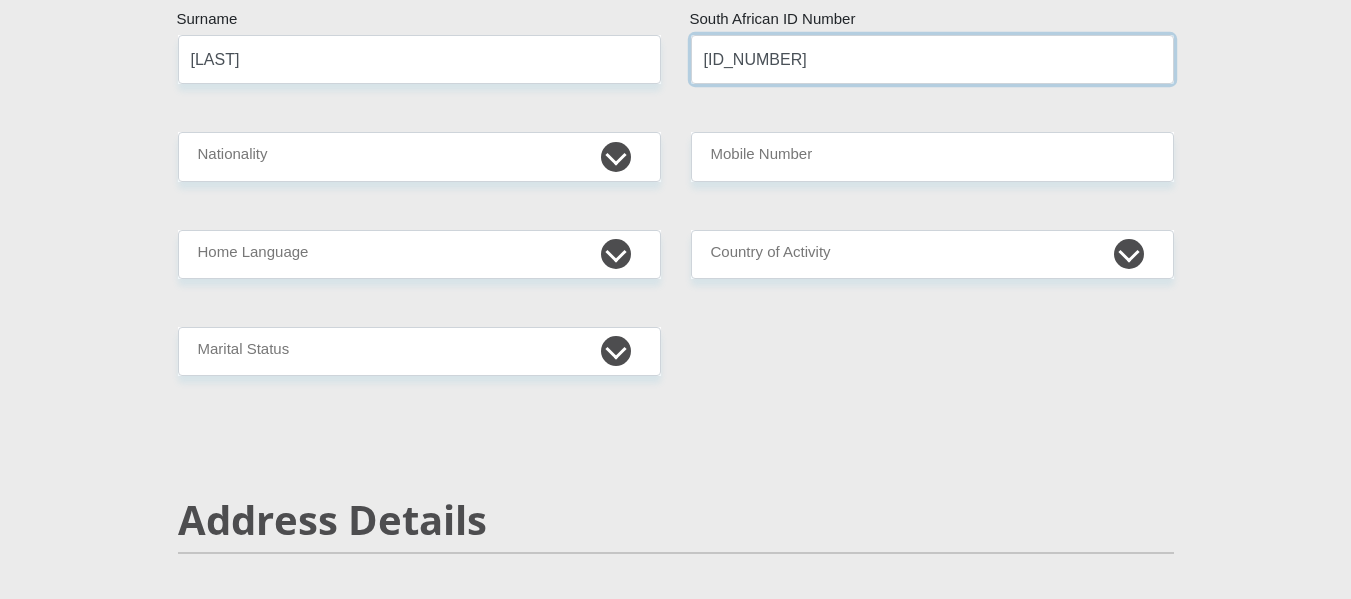 type on "[ID_NUMBER]" 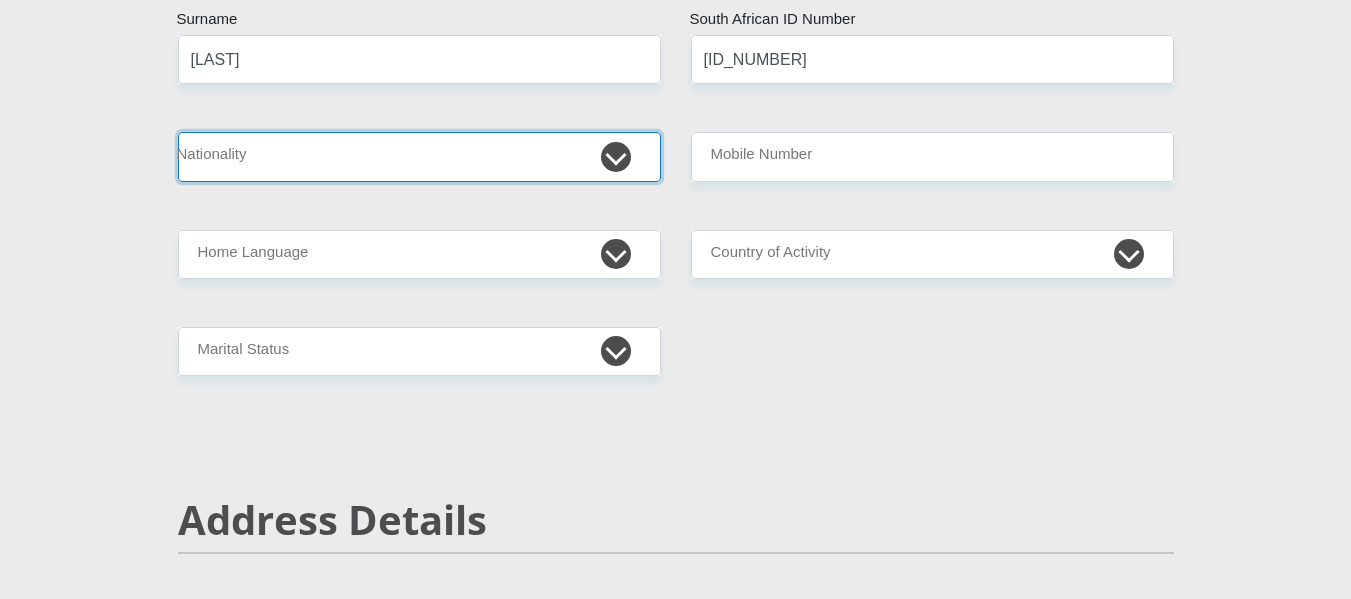 click on "South Africa
Afghanistan
Aland Islands
Albania
Algeria
America Samoa
American Virgin Islands
Andorra
Angola
Anguilla
Antarctica
Antigua and Barbuda
Argentina
Armenia
Aruba
Ascension Island
Australia
Austria
Azerbaijan
Bahamas
Bahrain
Bangladesh
Barbados
Chad" at bounding box center (419, 156) 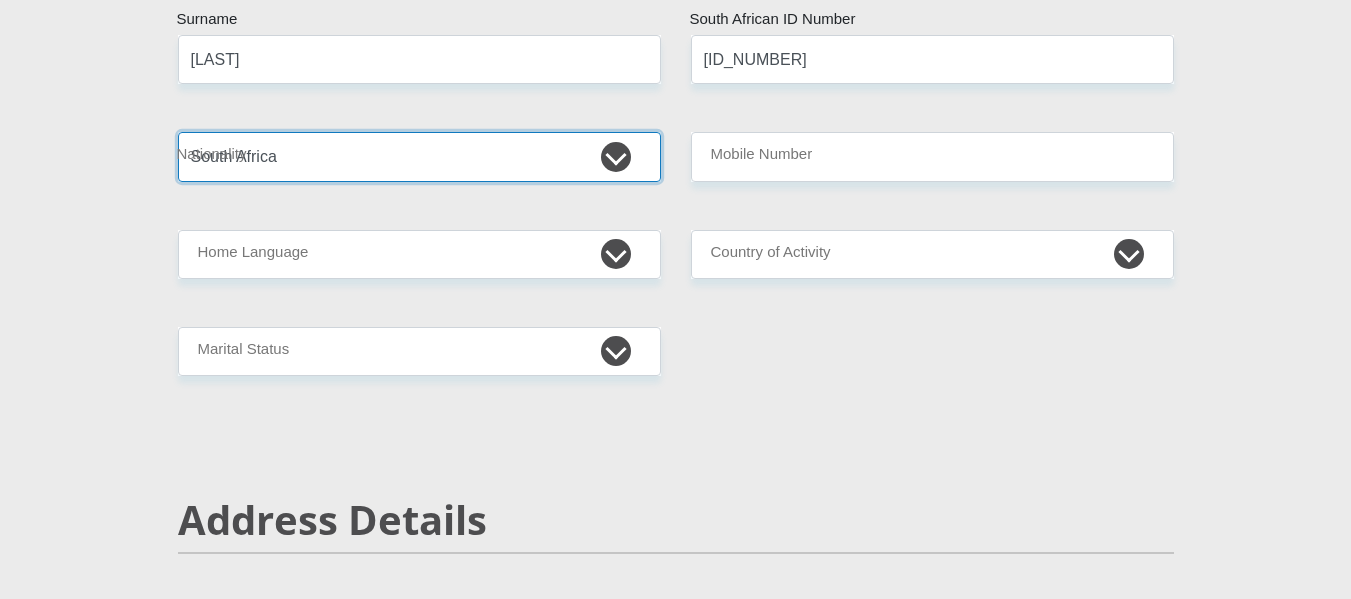 click on "South Africa
Afghanistan
Aland Islands
Albania
Algeria
America Samoa
American Virgin Islands
Andorra
Angola
Anguilla
Antarctica
Antigua and Barbuda
Argentina
Armenia
Aruba
Ascension Island
Australia
Austria
Azerbaijan
Bahamas
Bahrain
Bangladesh
Barbados
Chad" at bounding box center [419, 156] 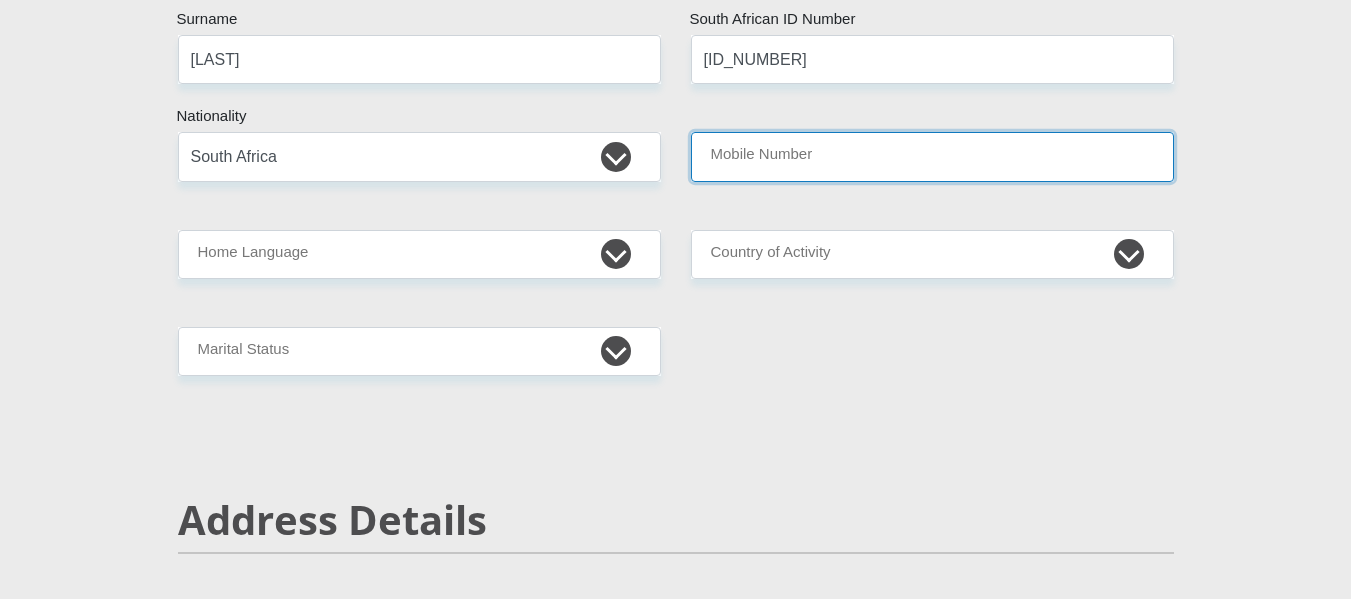 click on "Mobile Number" at bounding box center [932, 156] 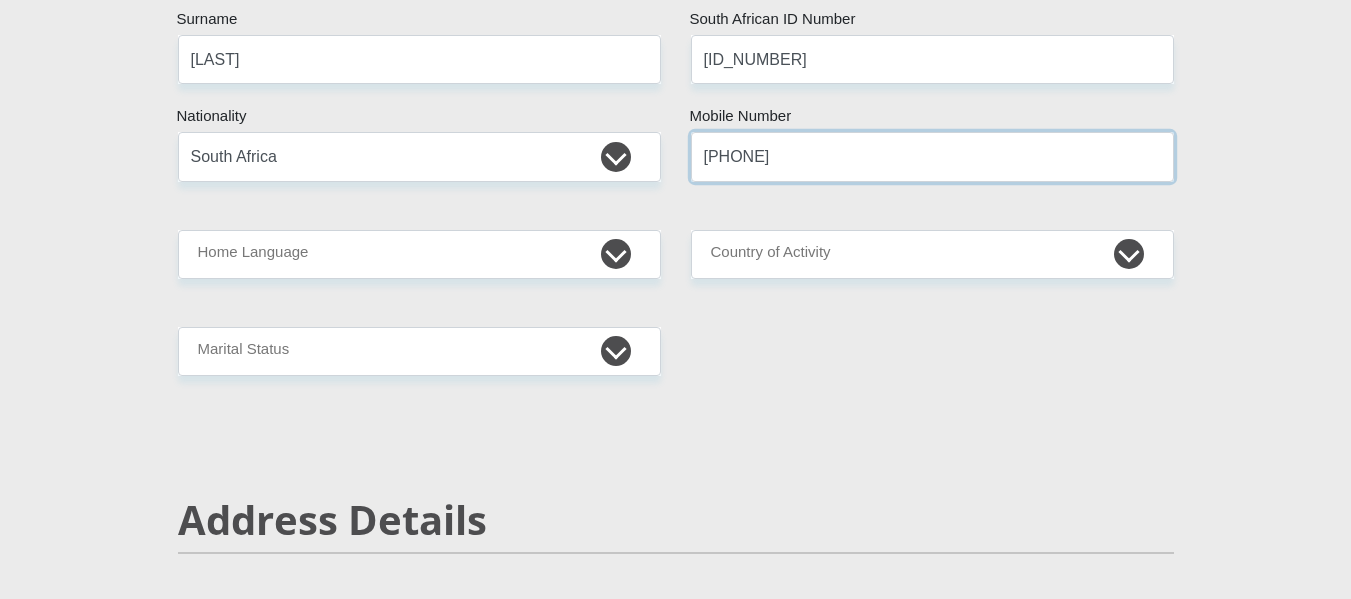 type on "[PHONE]" 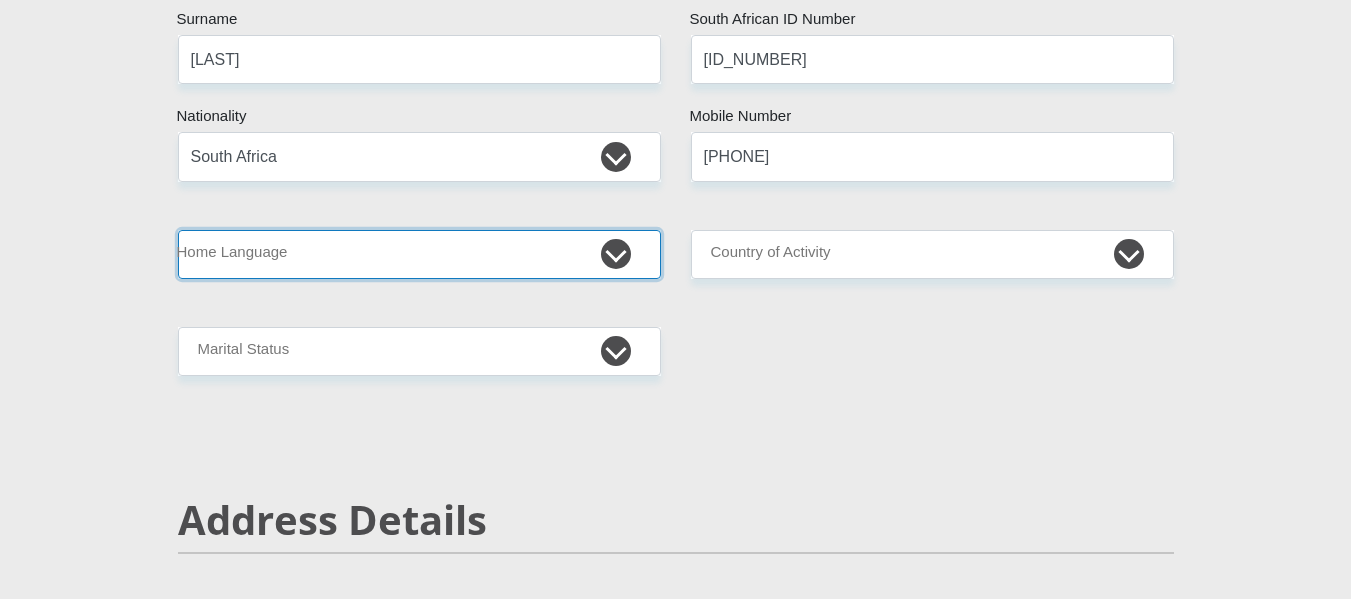 click on "Afrikaans
English
Sepedi
South Ndebele
Southern Sotho
Swati
Tsonga
Tswana
Venda
Xhosa
Zulu
Other" at bounding box center (419, 254) 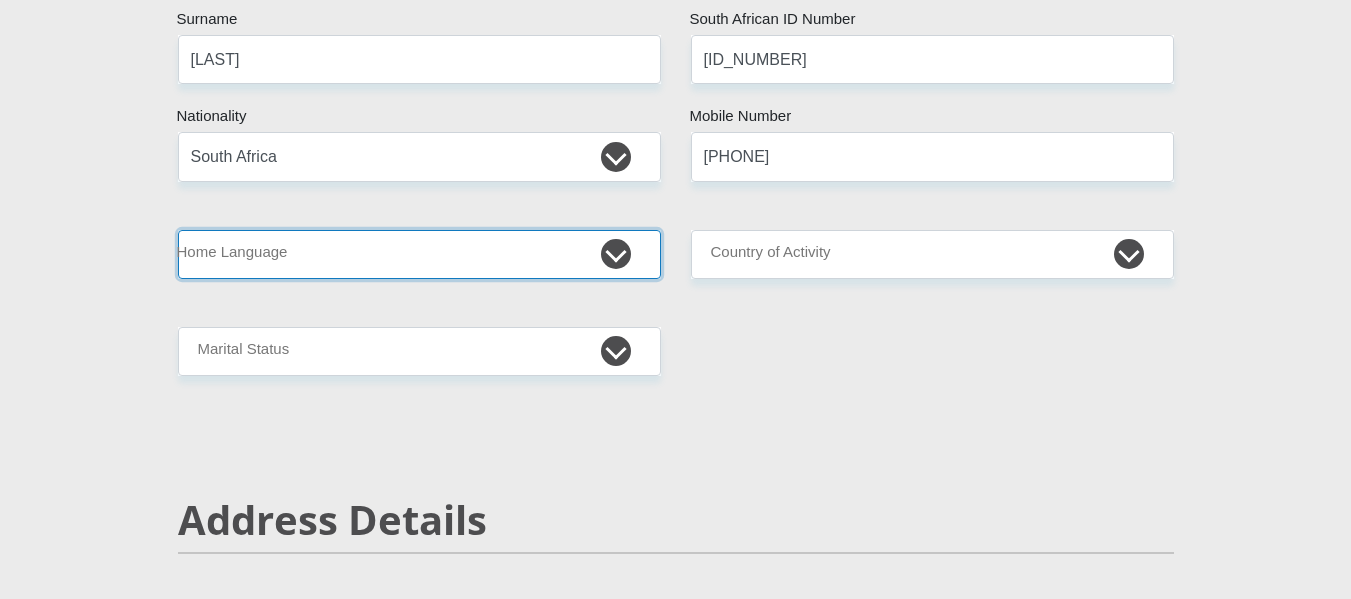 select on "tsn" 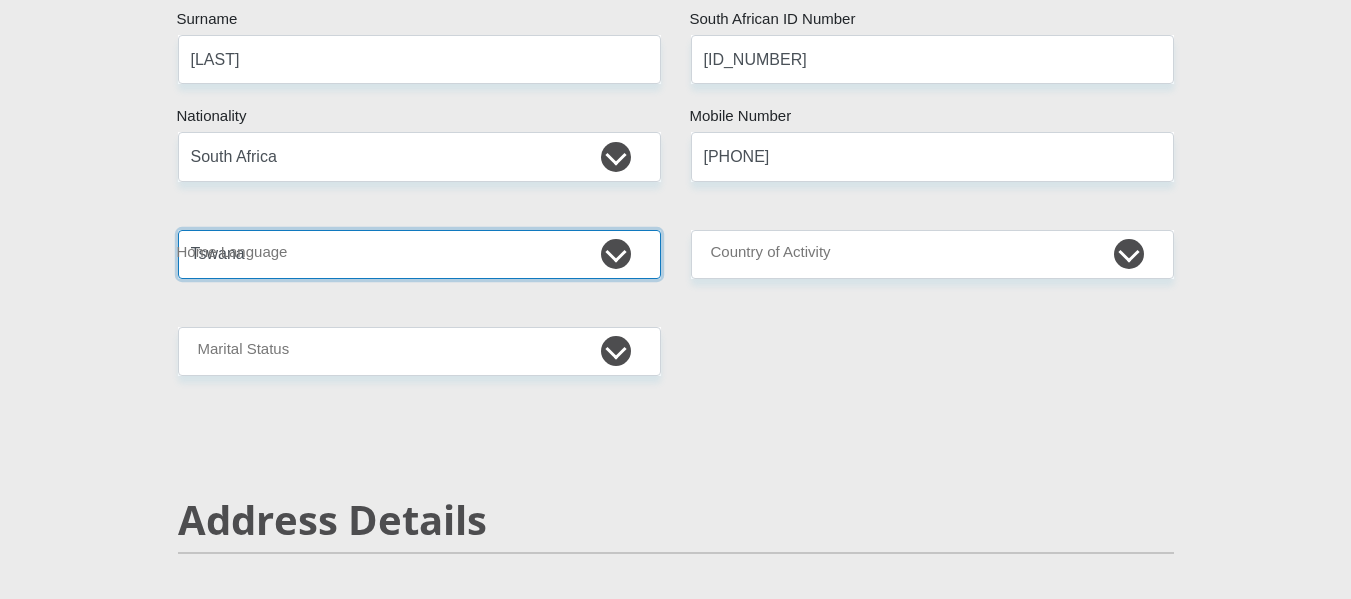 click on "Afrikaans
English
Sepedi
South Ndebele
Southern Sotho
Swati
Tsonga
Tswana
Venda
Xhosa
Zulu
Other" at bounding box center [419, 254] 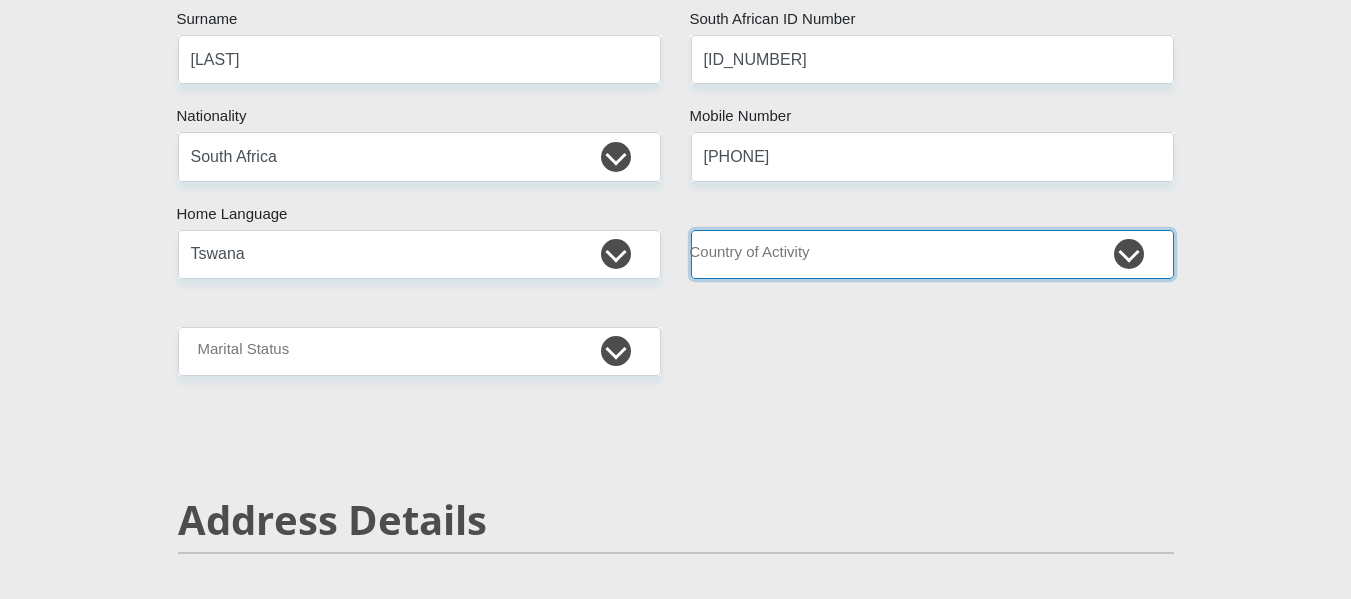 click on "South Africa
Afghanistan
Aland Islands
Albania
Algeria
America Samoa
American Virgin Islands
Andorra
Angola
Anguilla
Antarctica
Antigua and Barbuda
Argentina
Armenia
Aruba
Ascension Island
Australia
Austria
Azerbaijan
Chad" at bounding box center [932, 254] 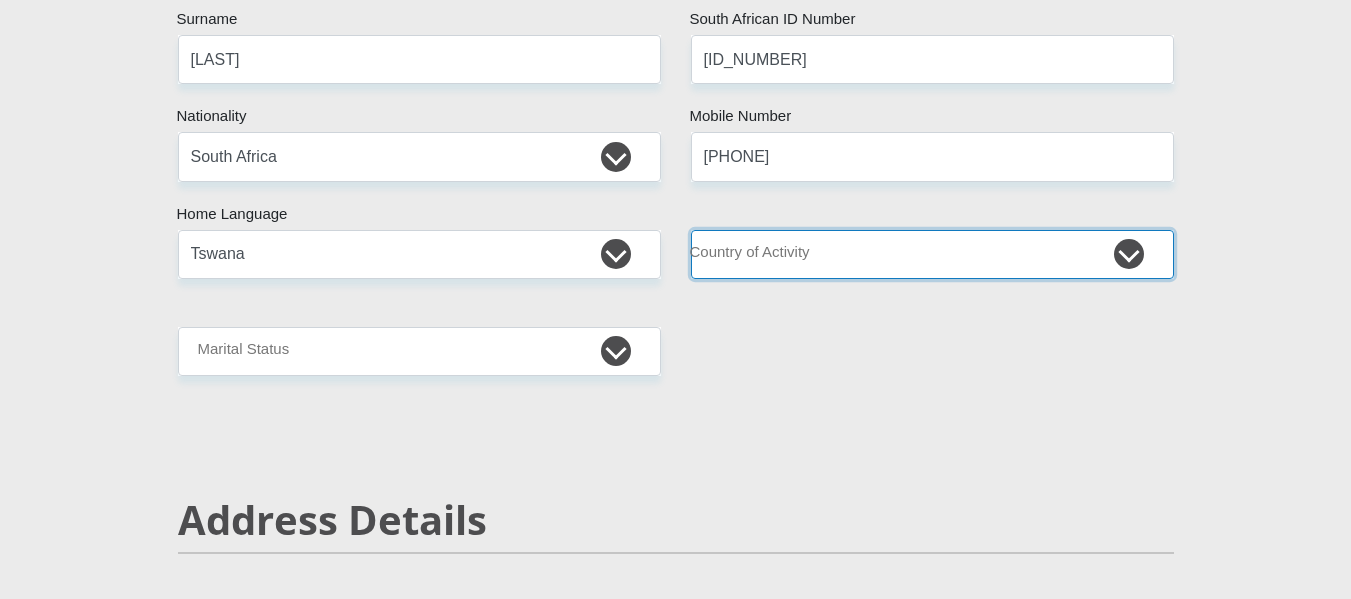 select on "ZAF" 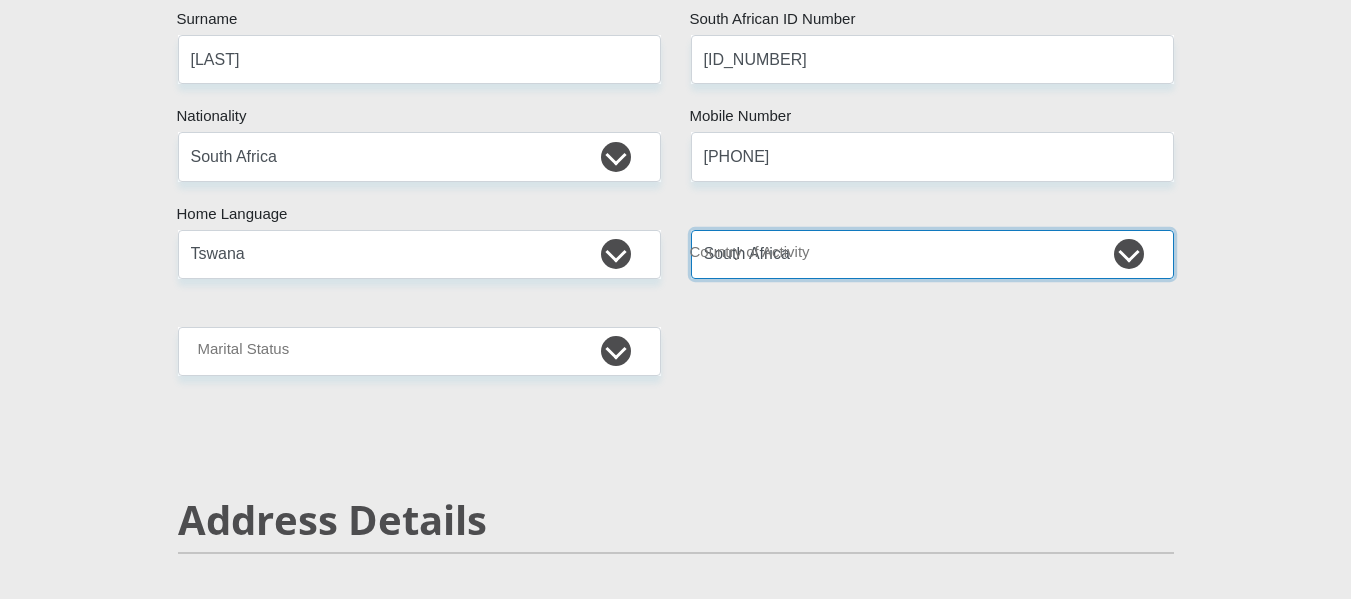 click on "South Africa
Afghanistan
Aland Islands
Albania
Algeria
America Samoa
American Virgin Islands
Andorra
Angola
Anguilla
Antarctica
Antigua and Barbuda
Argentina
Armenia
Aruba
Ascension Island
Australia
Austria
Azerbaijan
Chad" at bounding box center [932, 254] 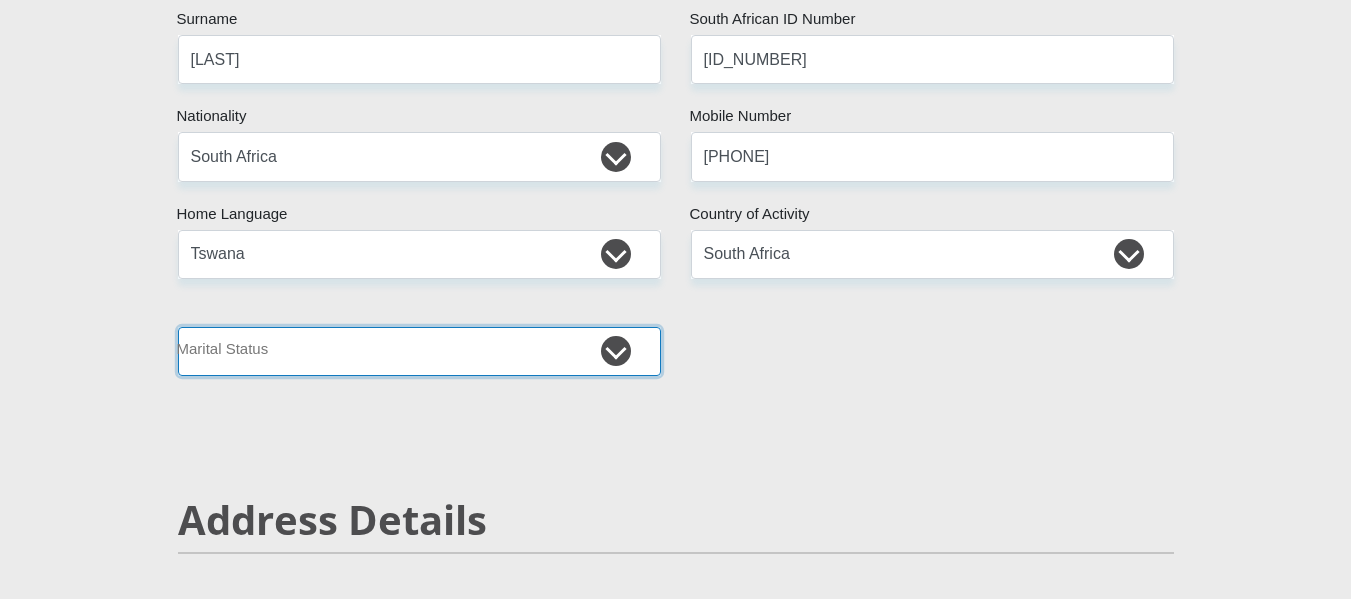 click on "Married ANC
Single
Divorced
Widowed
Married COP or Customary Law" at bounding box center [419, 351] 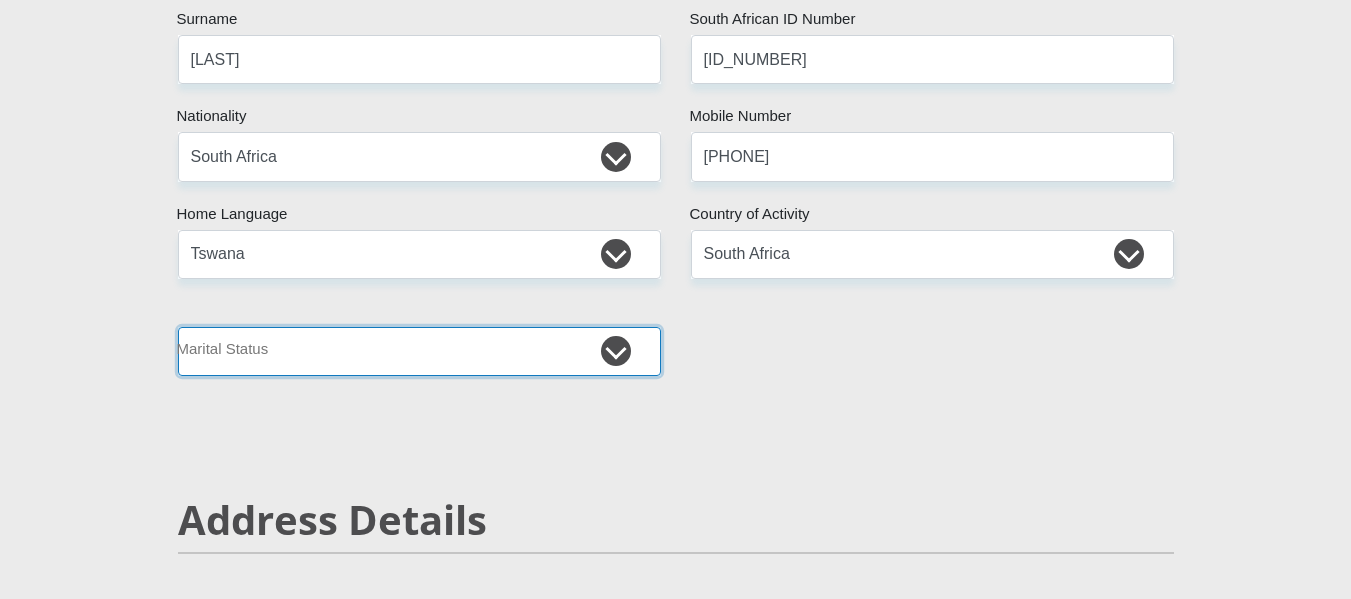 select on "2" 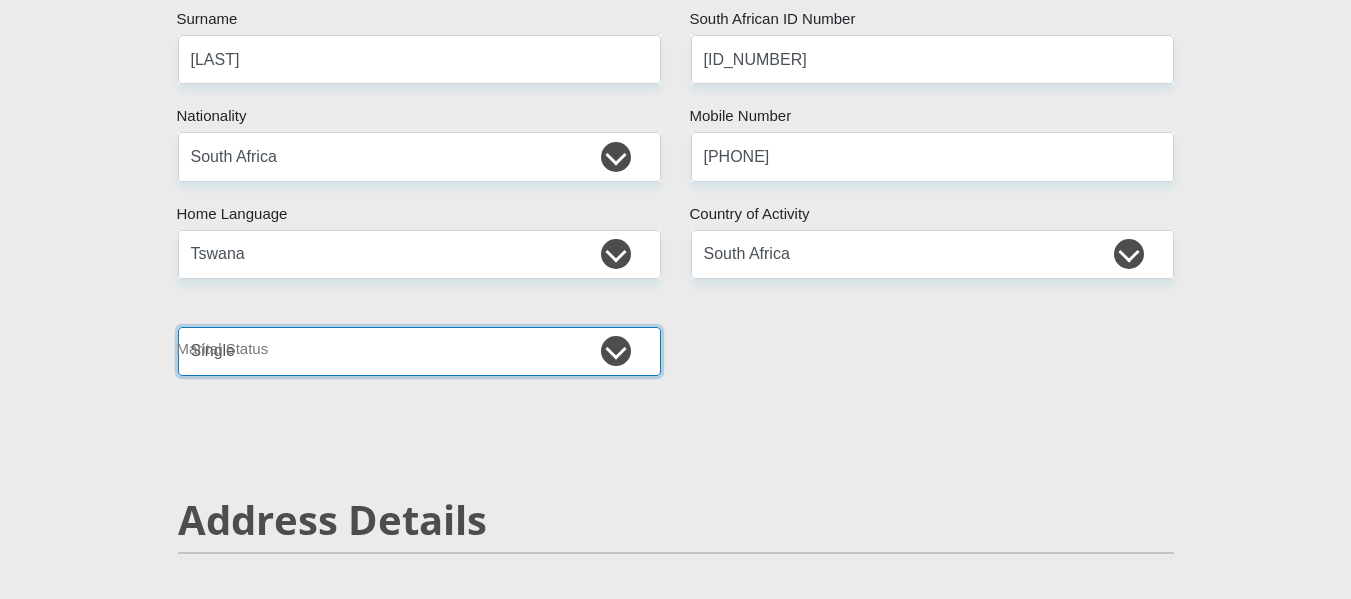 click on "Married ANC
Single
Divorced
Widowed
Married COP or Customary Law" at bounding box center (419, 351) 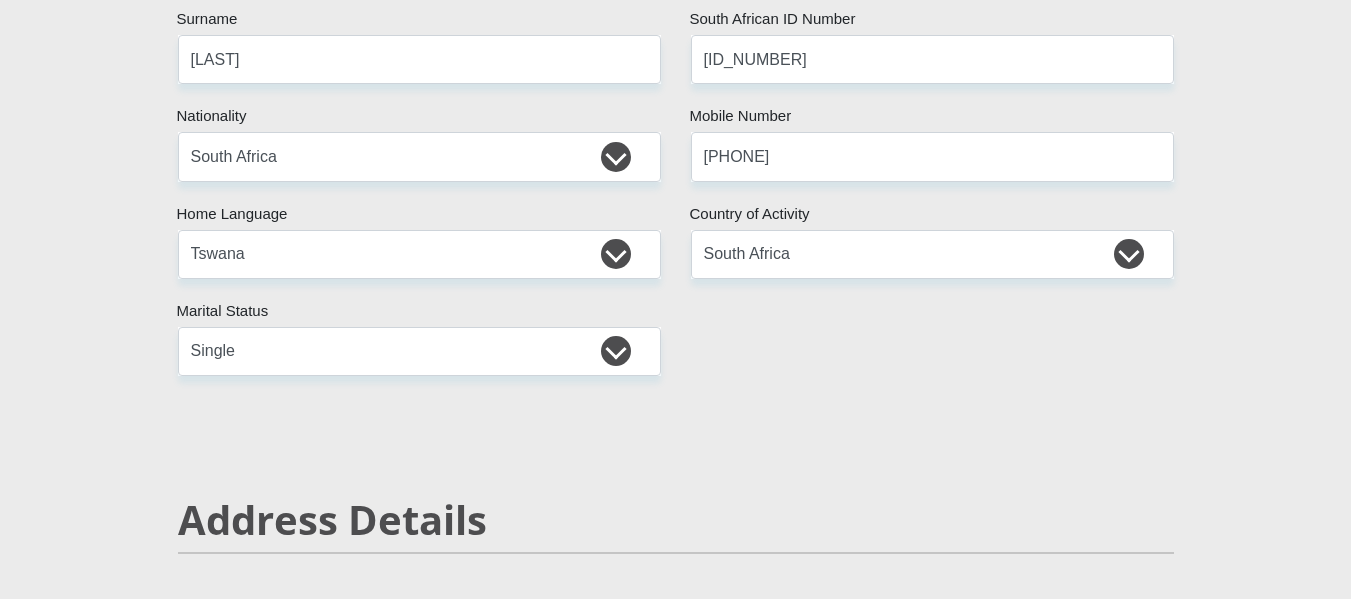 click on "[TITLE] [FIRST] [LAST] [ID_NUMBER] [COUNTRY]" at bounding box center [676, 2778] 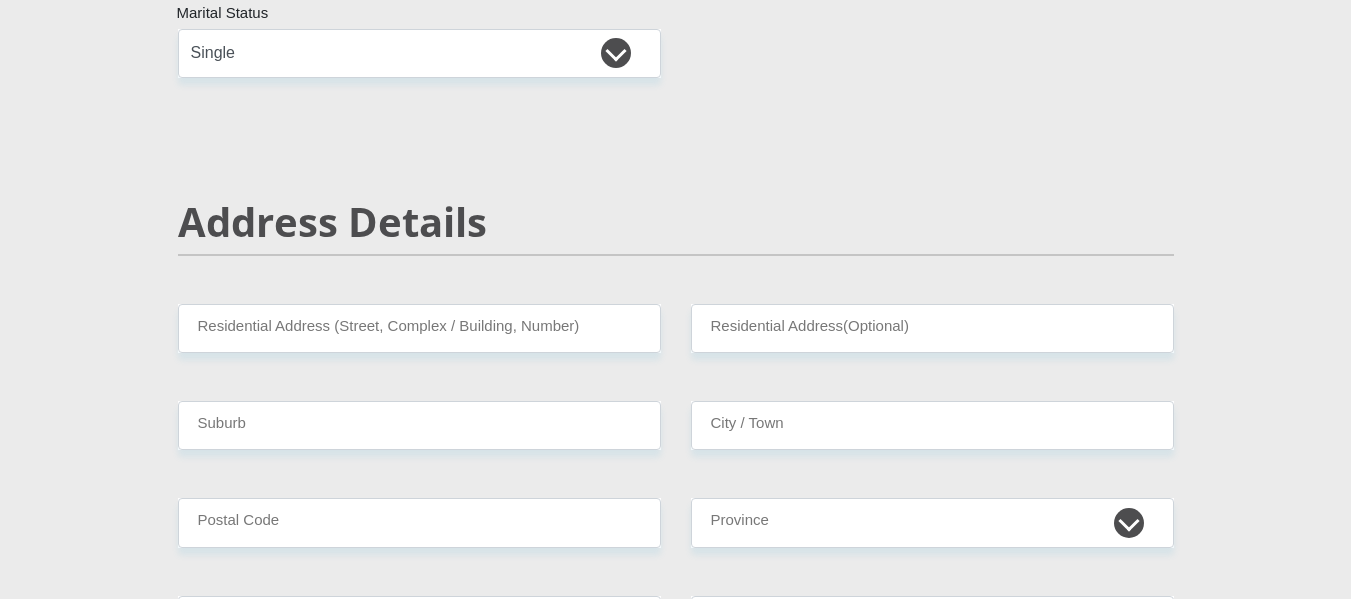 scroll, scrollTop: 700, scrollLeft: 0, axis: vertical 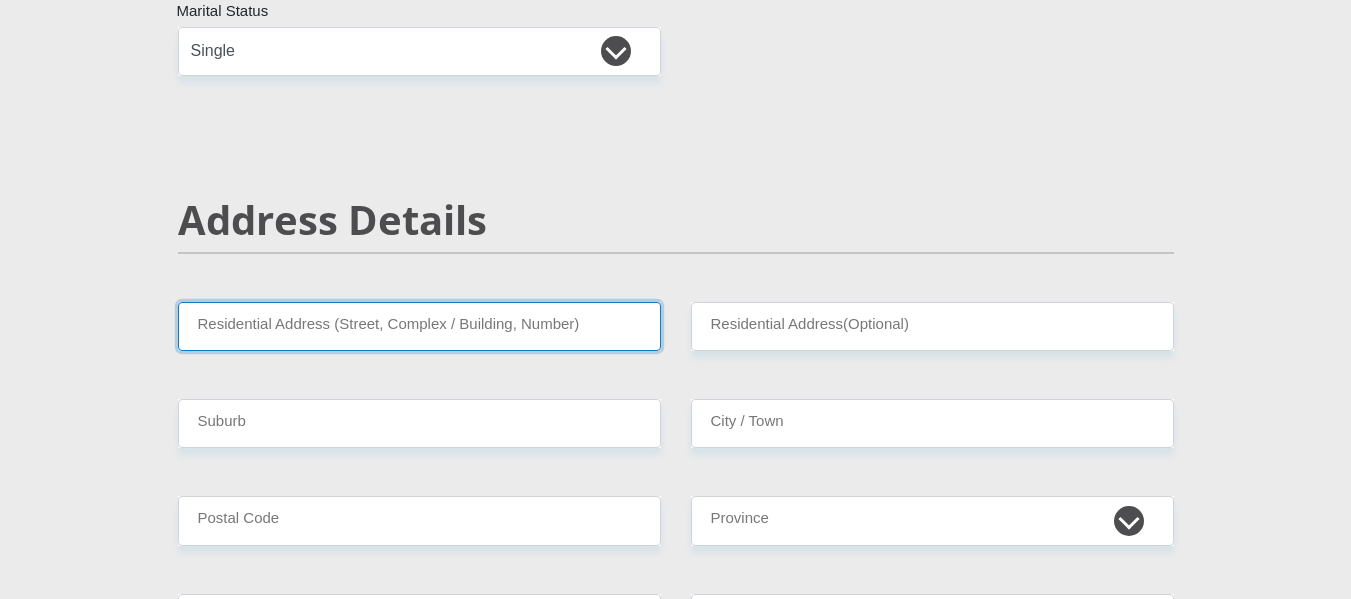 click on "Residential Address (Street, Complex / Building, Number)" at bounding box center [419, 326] 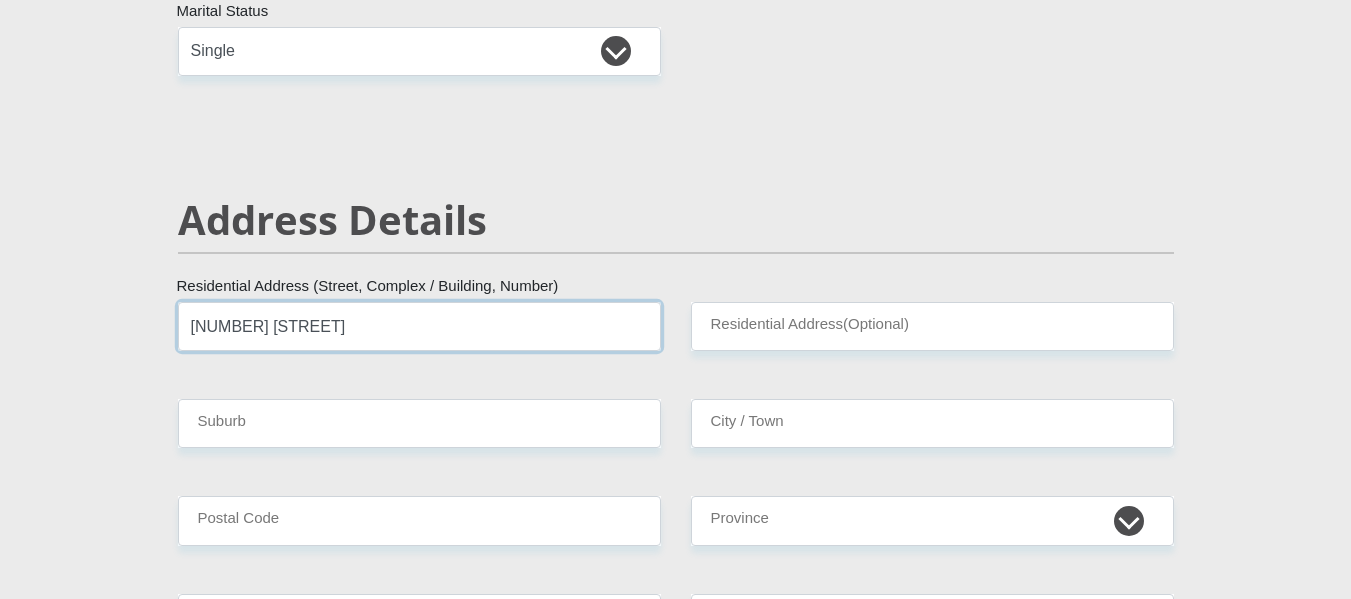 type on "[NUMBER] [STREET]" 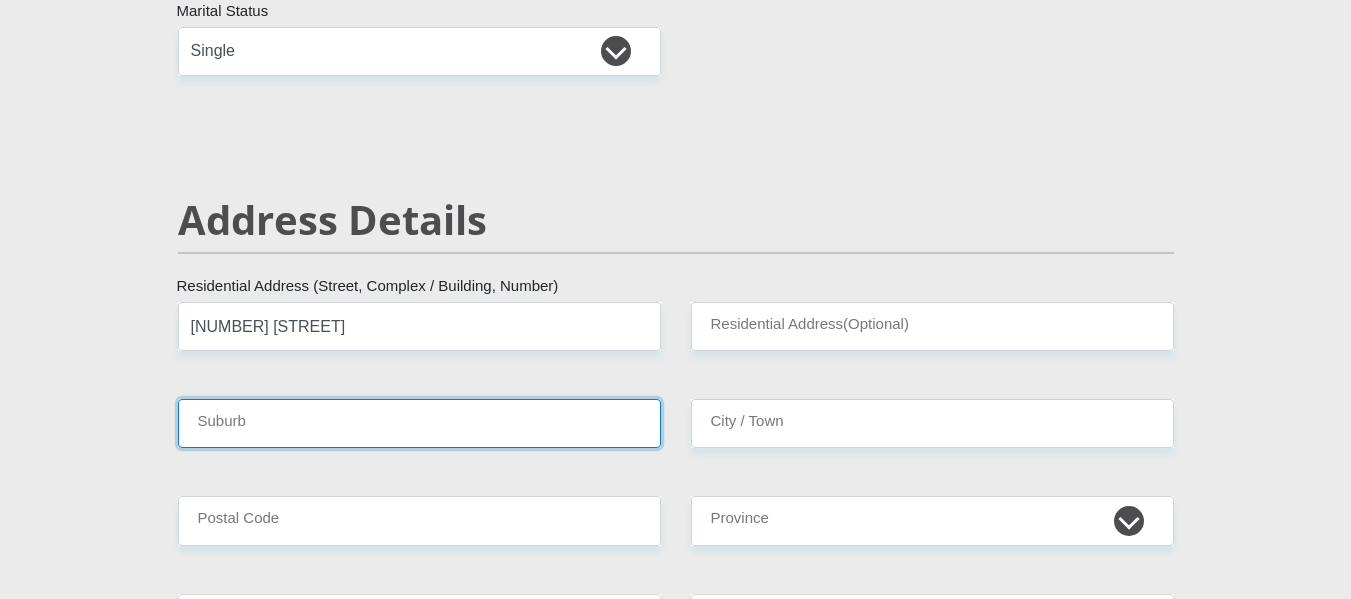 click on "Suburb" at bounding box center (419, 423) 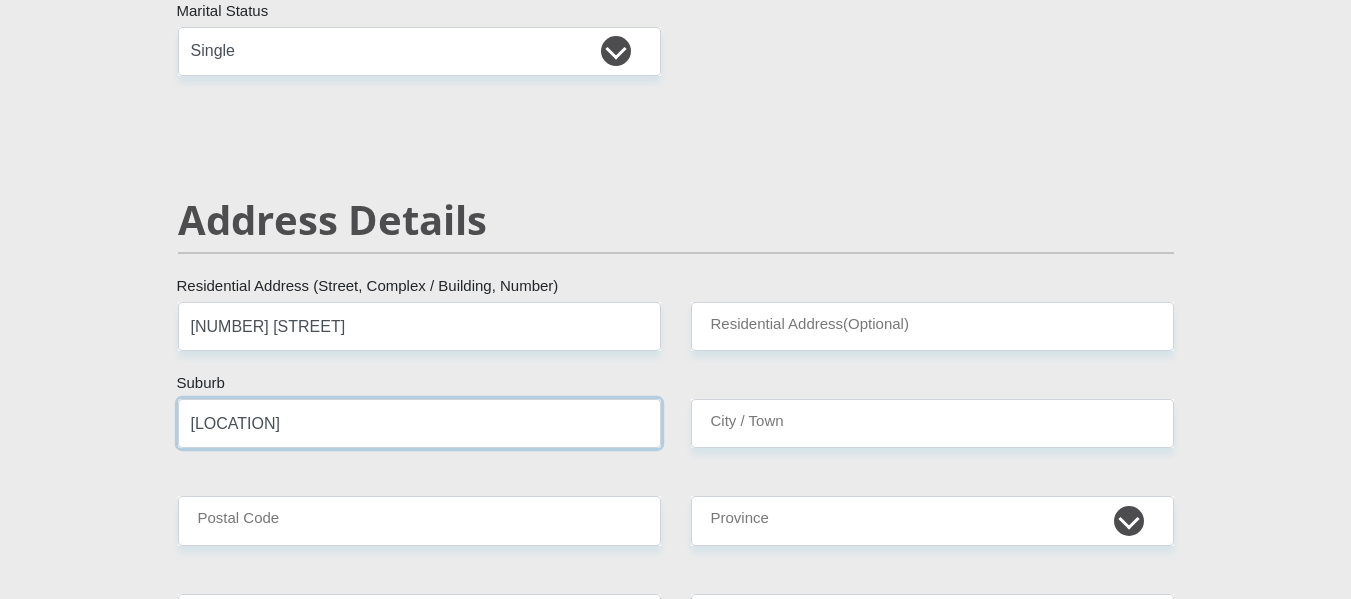 type on "[LOCATION]" 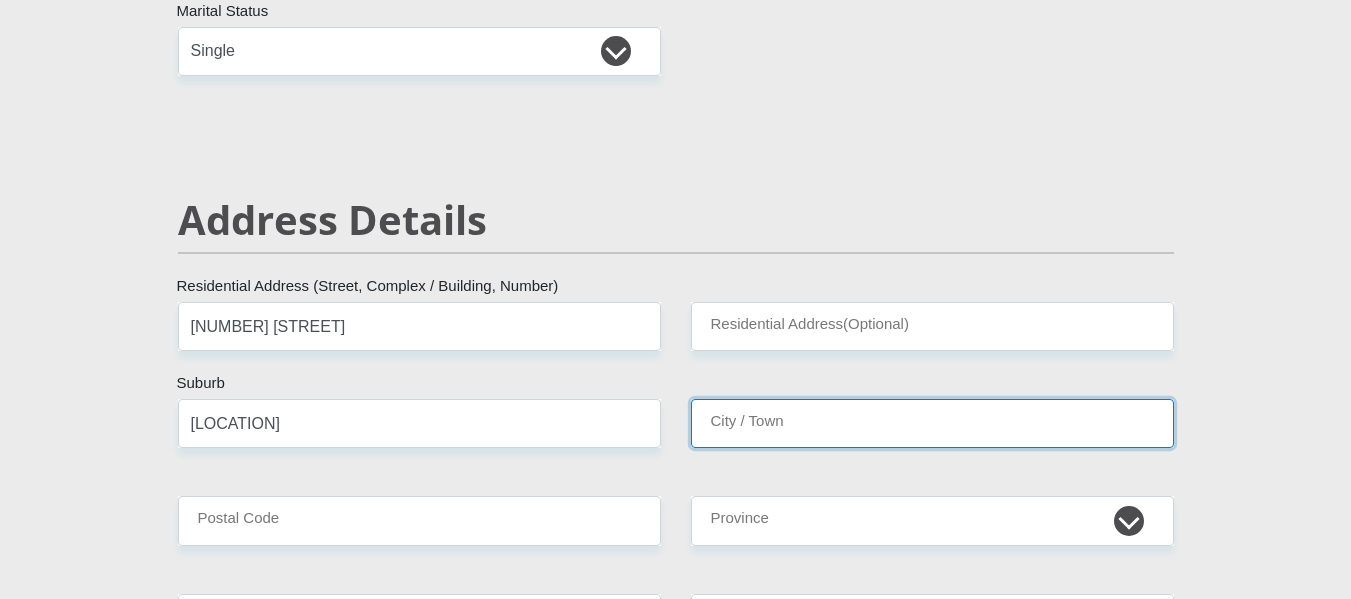 click on "City / Town" at bounding box center [932, 423] 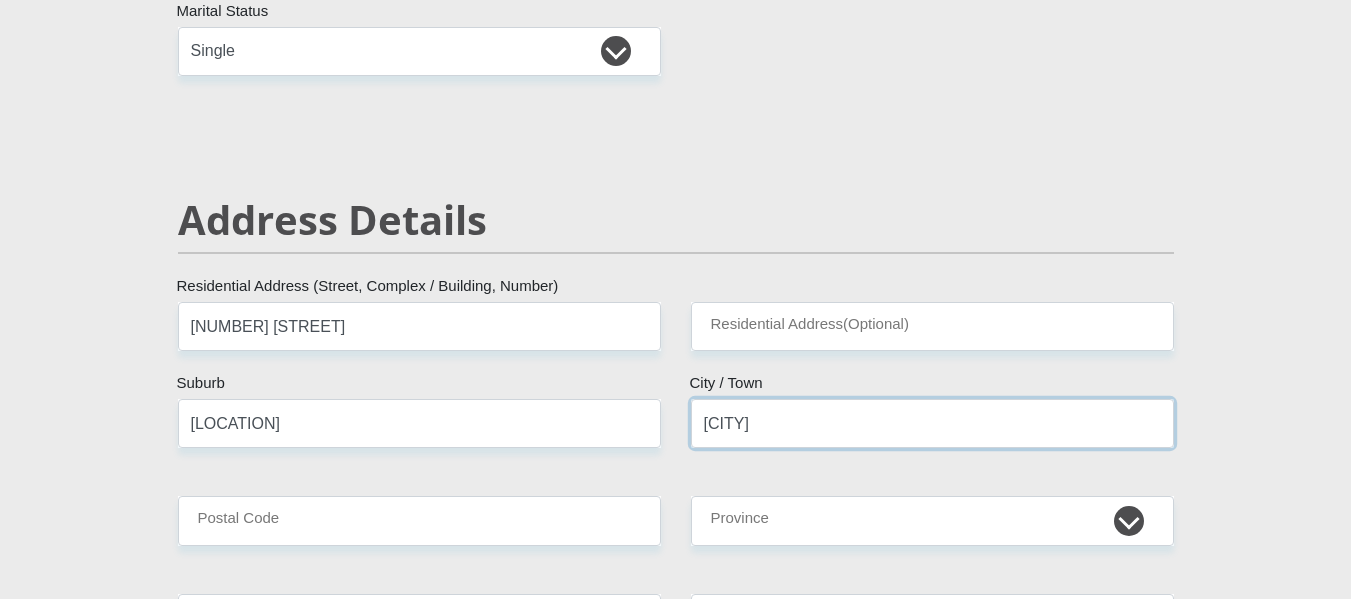 type on "[CITY]" 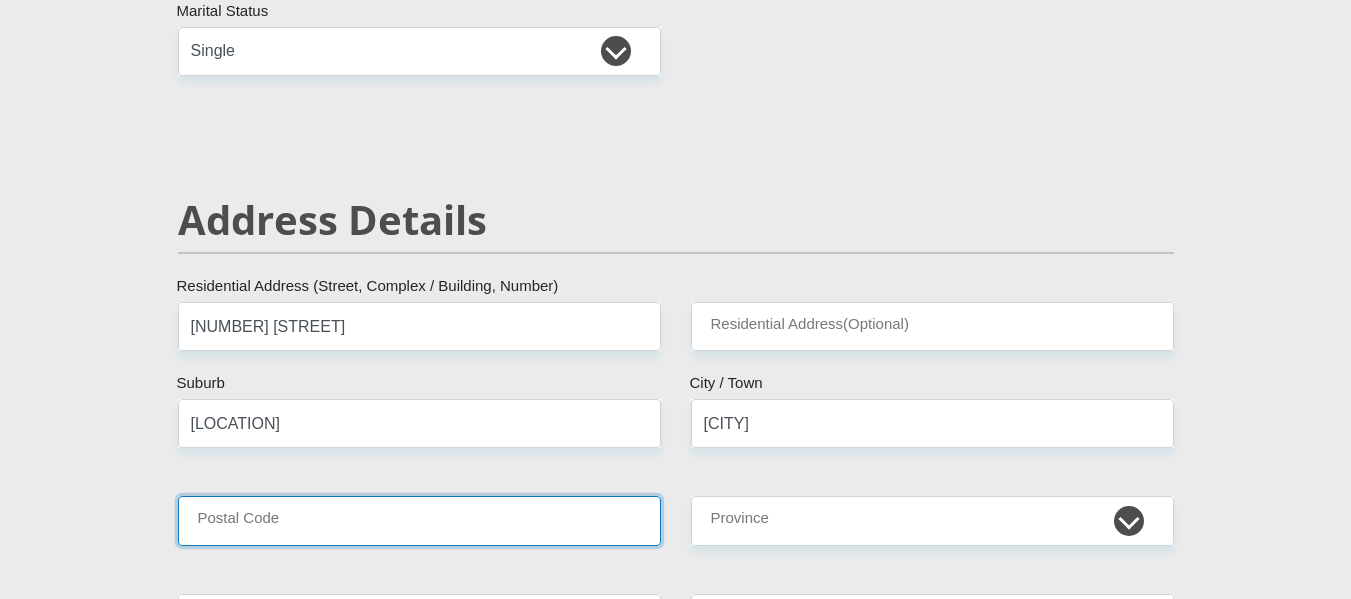 click on "Postal Code" at bounding box center [419, 520] 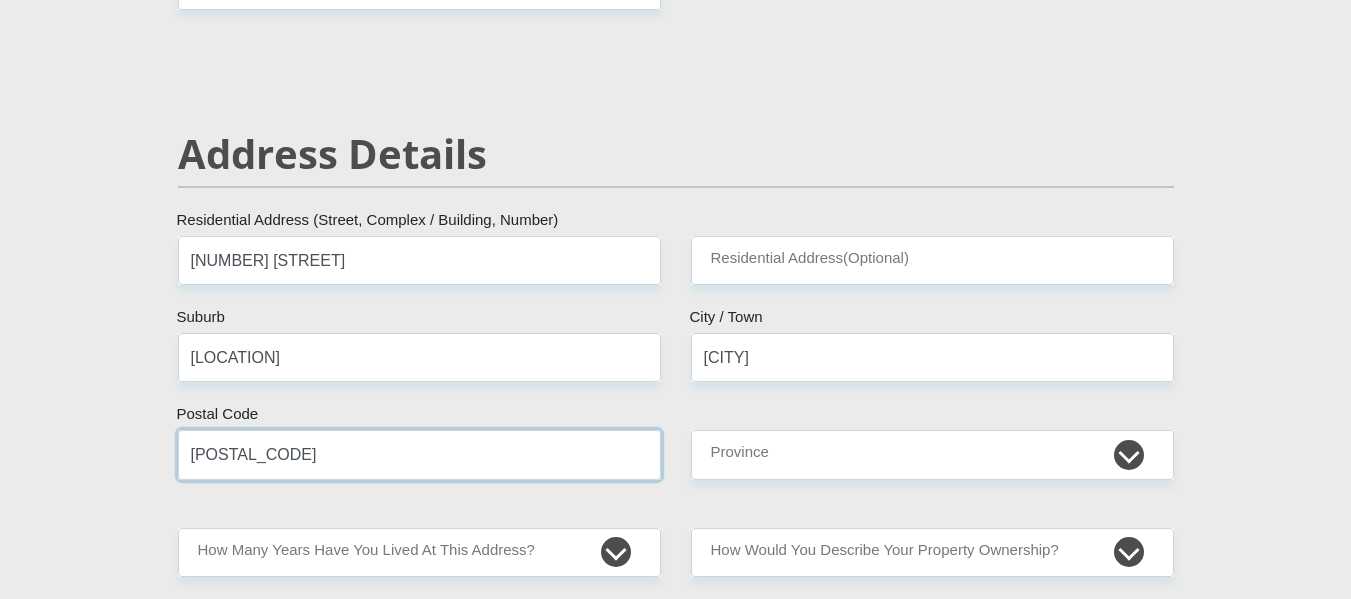 scroll, scrollTop: 800, scrollLeft: 0, axis: vertical 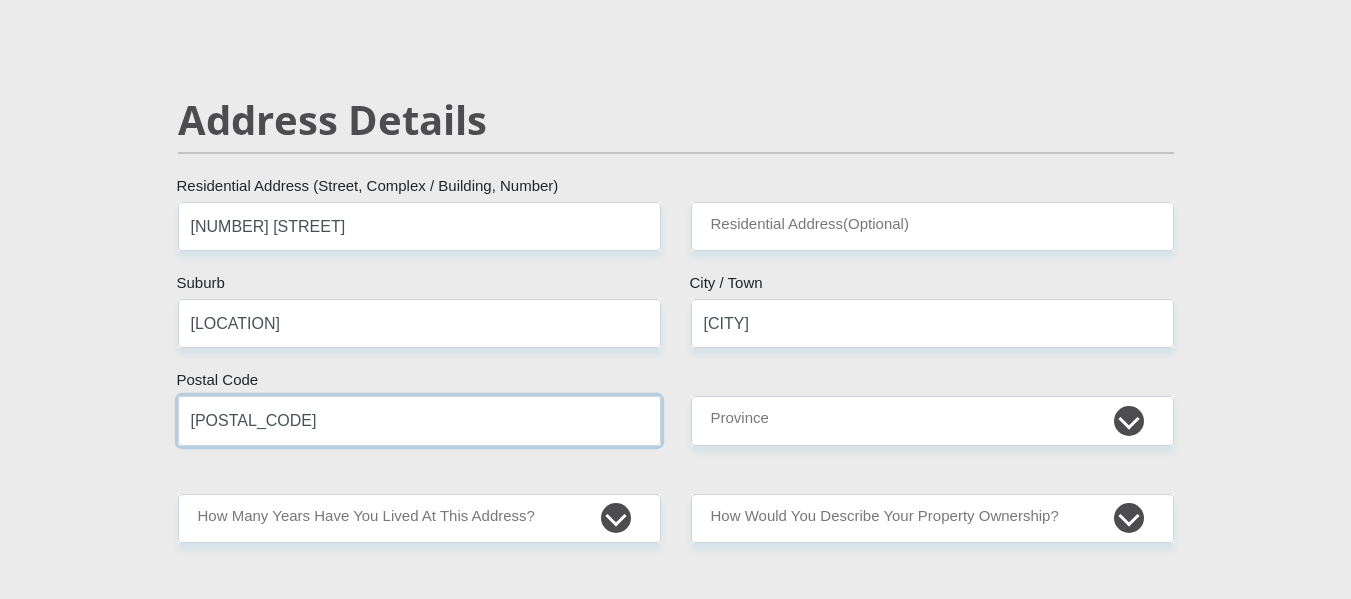 type on "[POSTAL_CODE]" 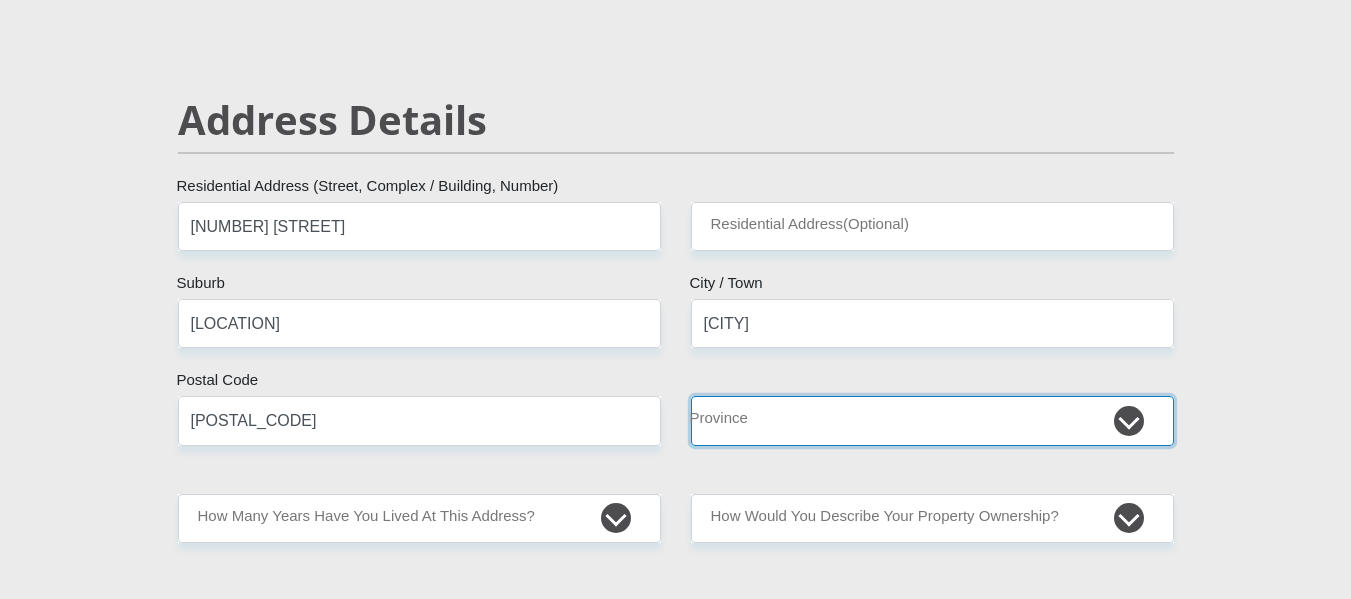 click on "Eastern Cape
Free State
Gauteng
KwaZulu-Natal
Limpopo
Mpumalanga
Northern Cape
North West
Western Cape" at bounding box center (932, 420) 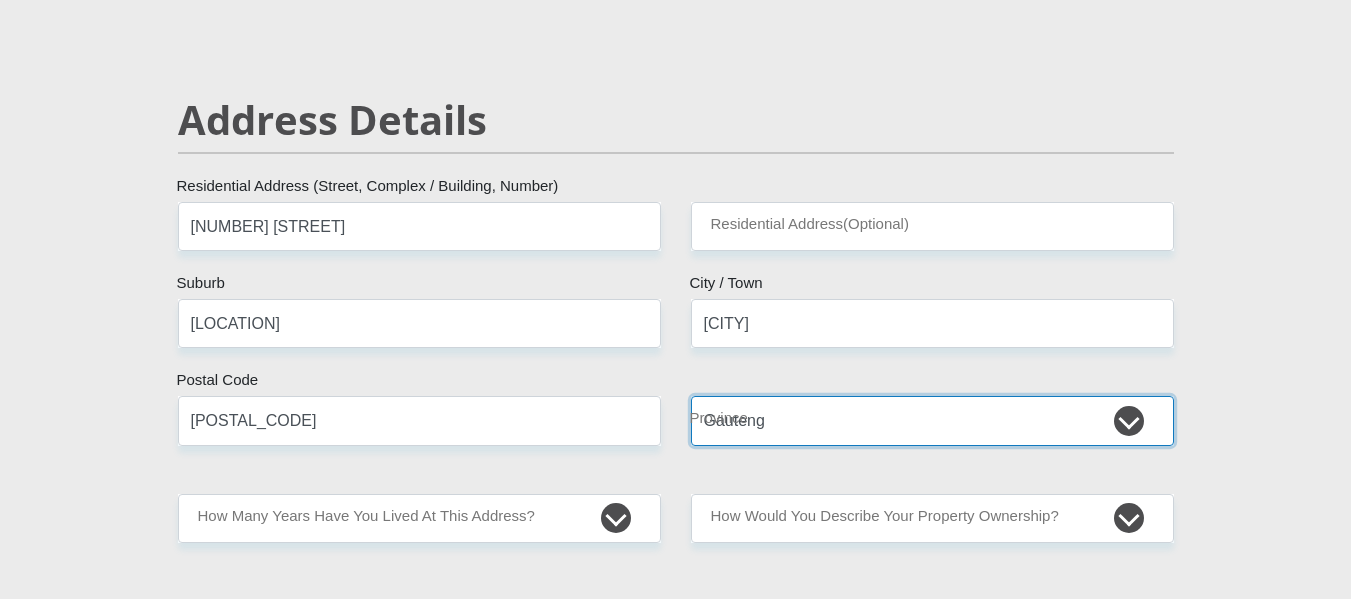 click on "Eastern Cape
Free State
Gauteng
KwaZulu-Natal
Limpopo
Mpumalanga
Northern Cape
North West
Western Cape" at bounding box center (932, 420) 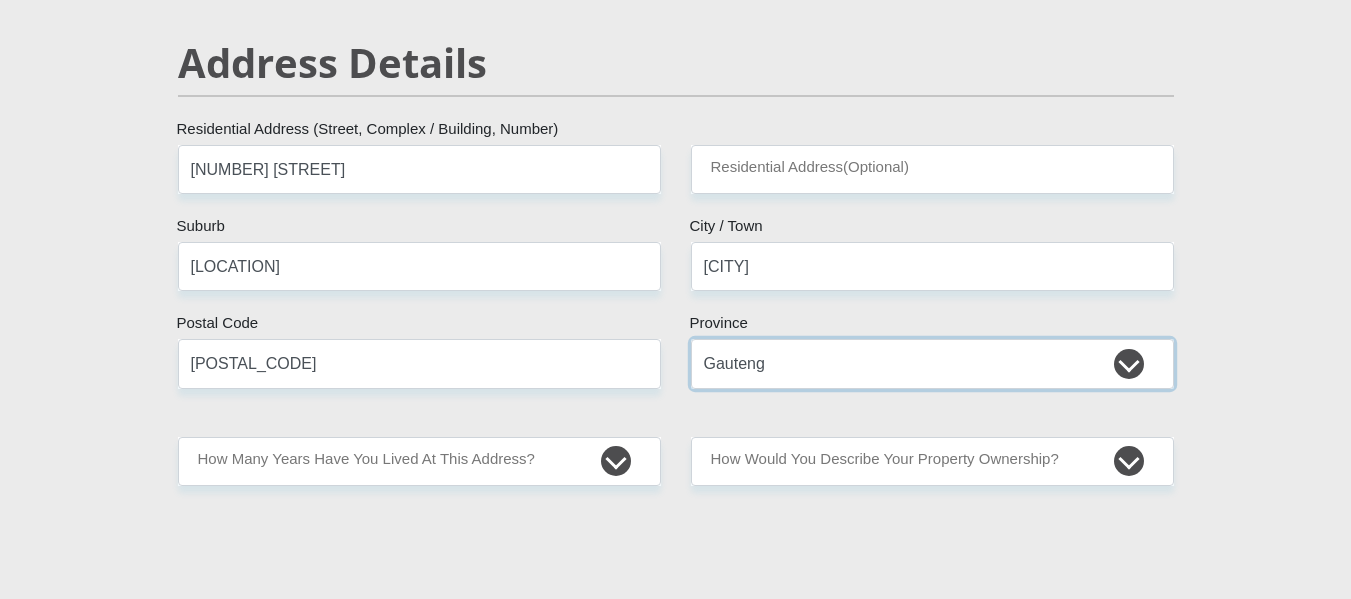 scroll, scrollTop: 1000, scrollLeft: 0, axis: vertical 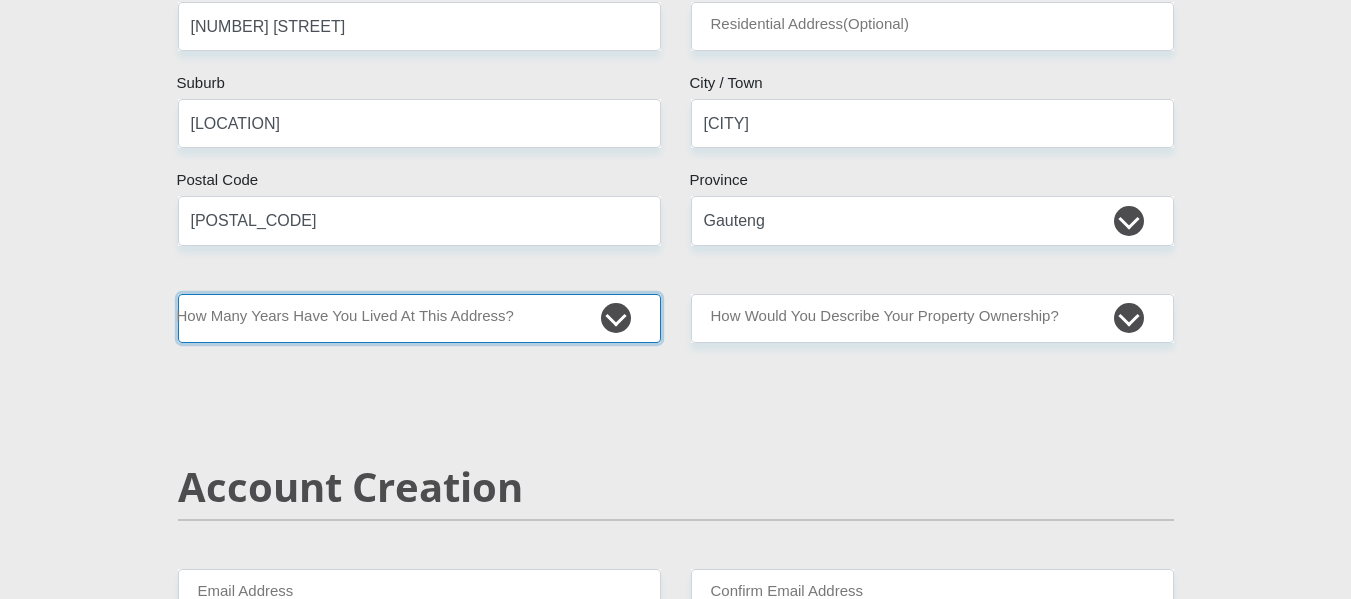 click on "less than 1 year
1-3 years
3-5 years
5+ years" at bounding box center [419, 318] 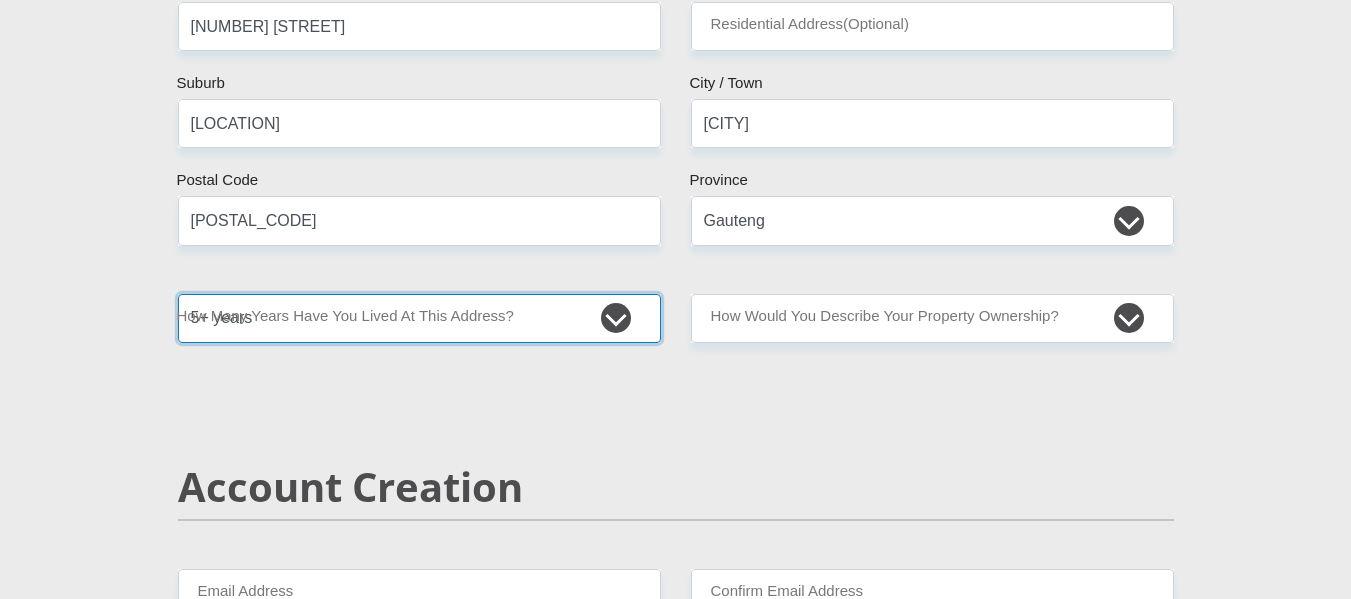 click on "less than 1 year
1-3 years
3-5 years
5+ years" at bounding box center (419, 318) 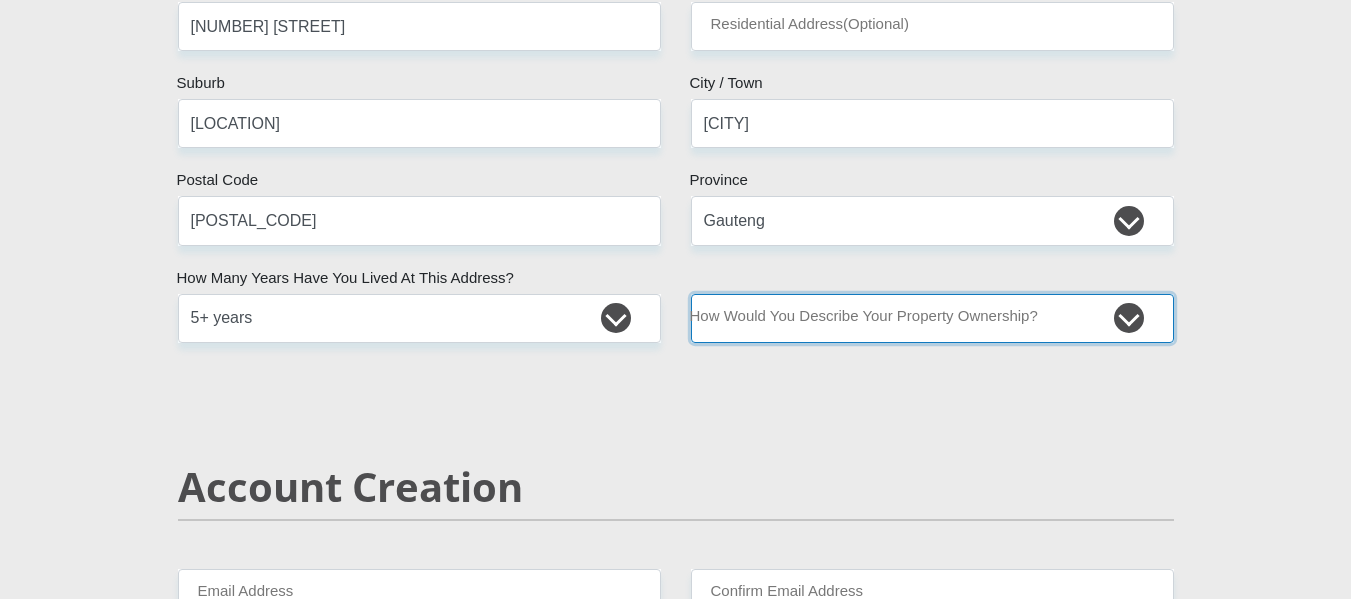 click on "Owned
Rented
Family Owned
Company Dwelling" at bounding box center [932, 318] 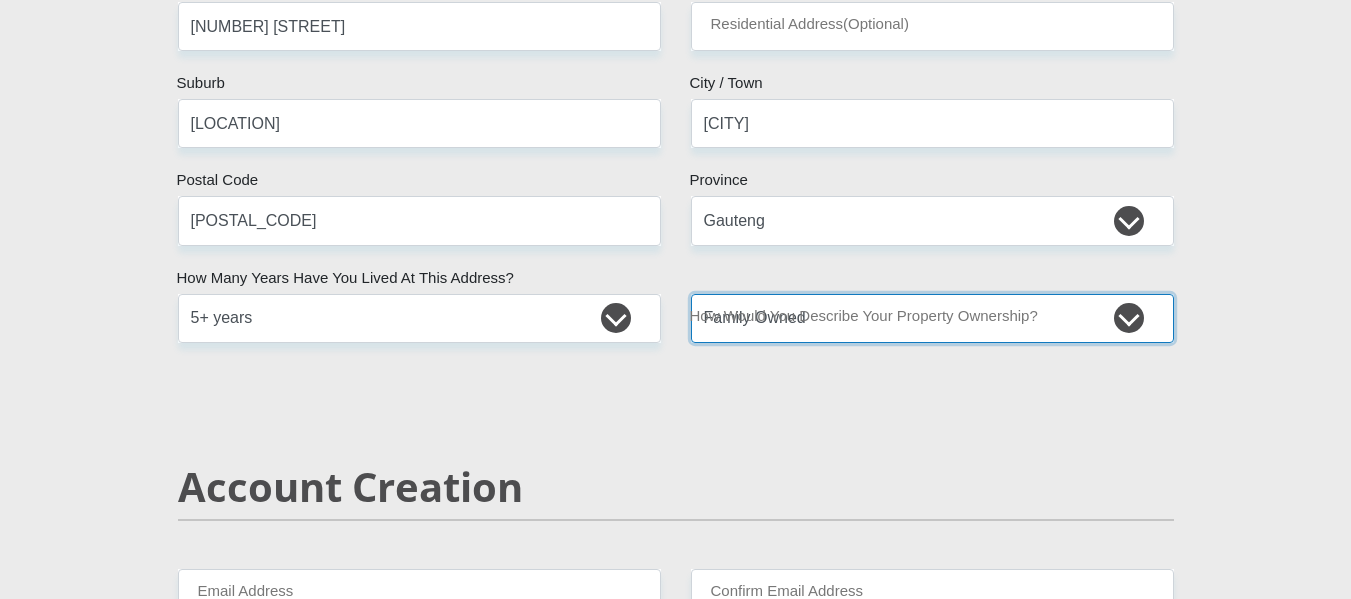 click on "Owned
Rented
Family Owned
Company Dwelling" at bounding box center (932, 318) 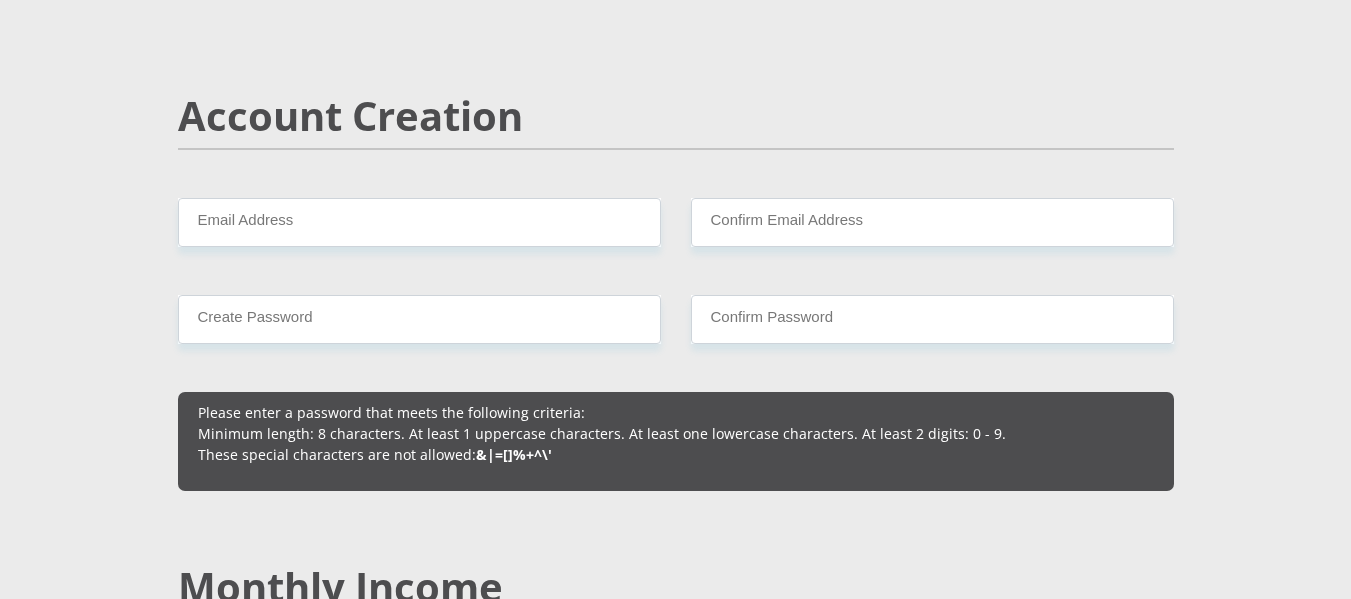 scroll, scrollTop: 1400, scrollLeft: 0, axis: vertical 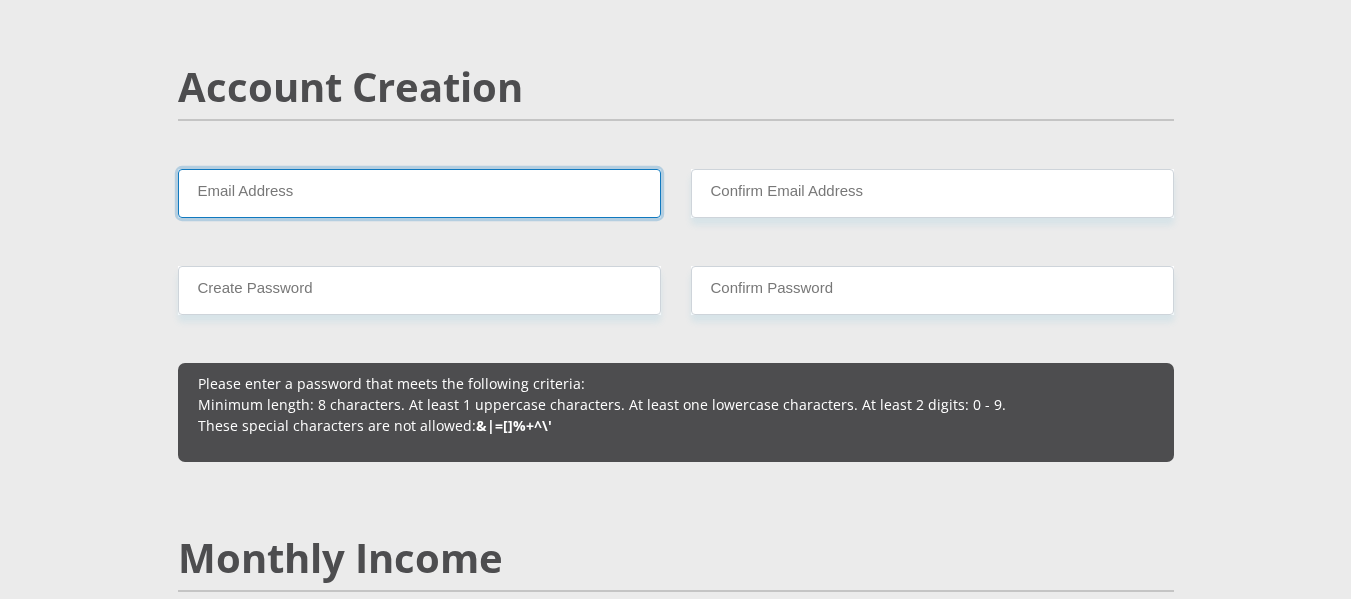 click on "Email Address" at bounding box center (419, 193) 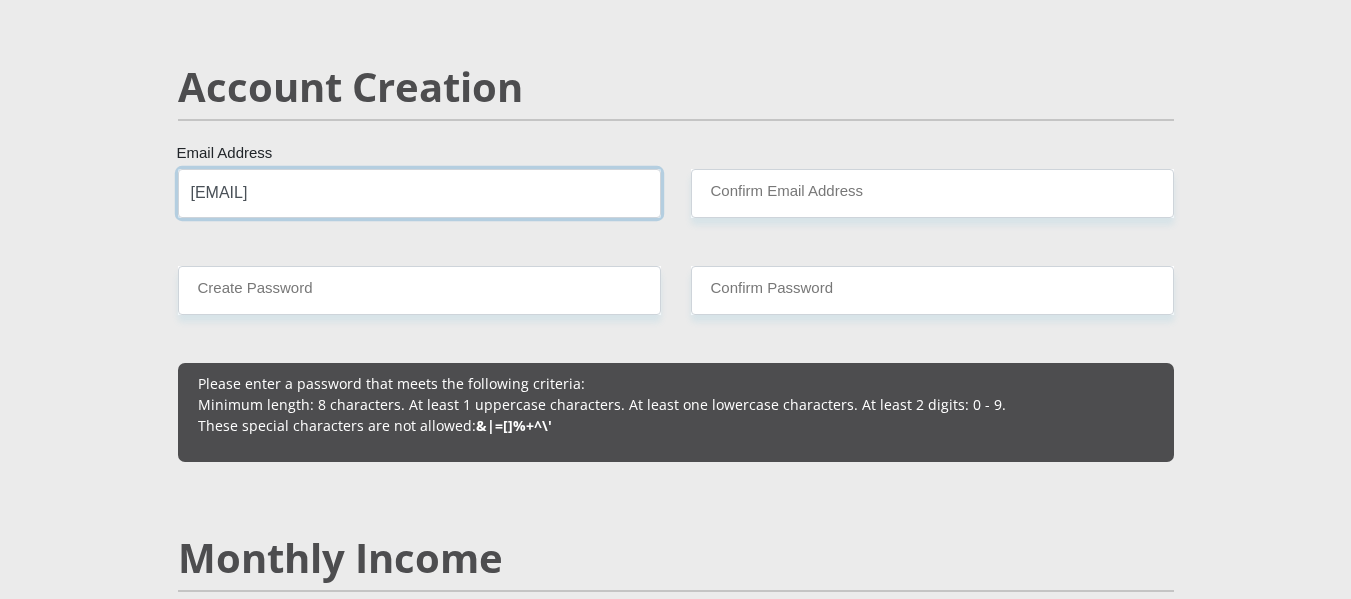 drag, startPoint x: 388, startPoint y: 186, endPoint x: 145, endPoint y: 190, distance: 243.03291 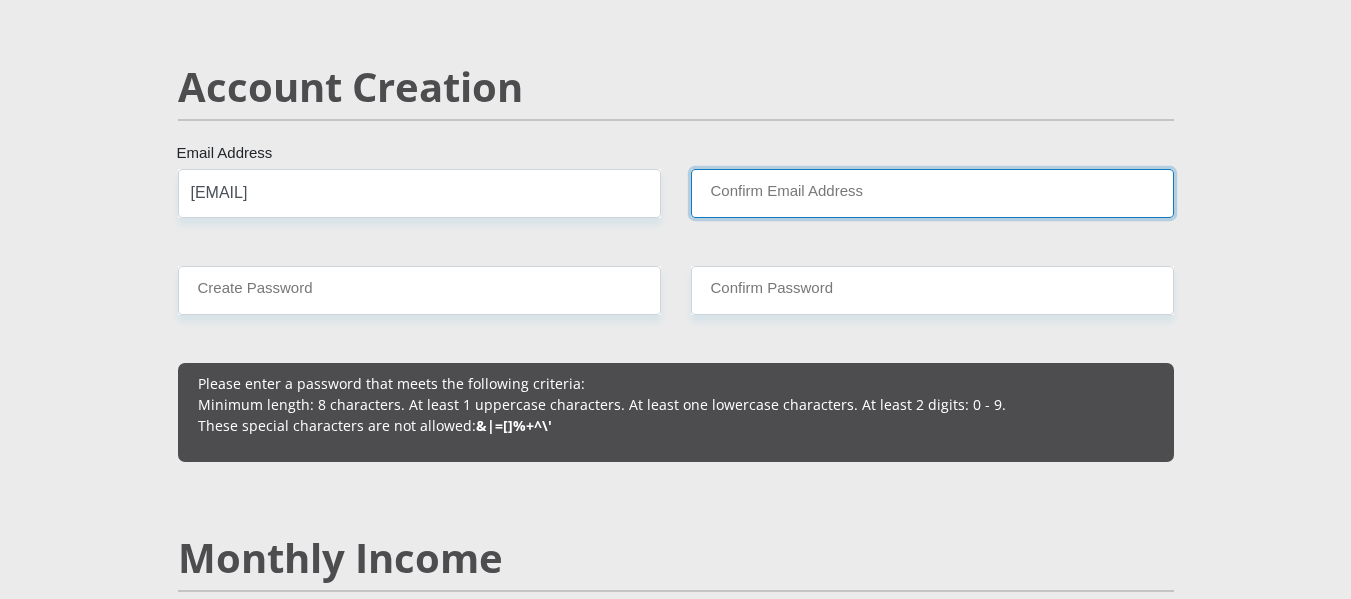 click on "Confirm Email Address" at bounding box center [932, 193] 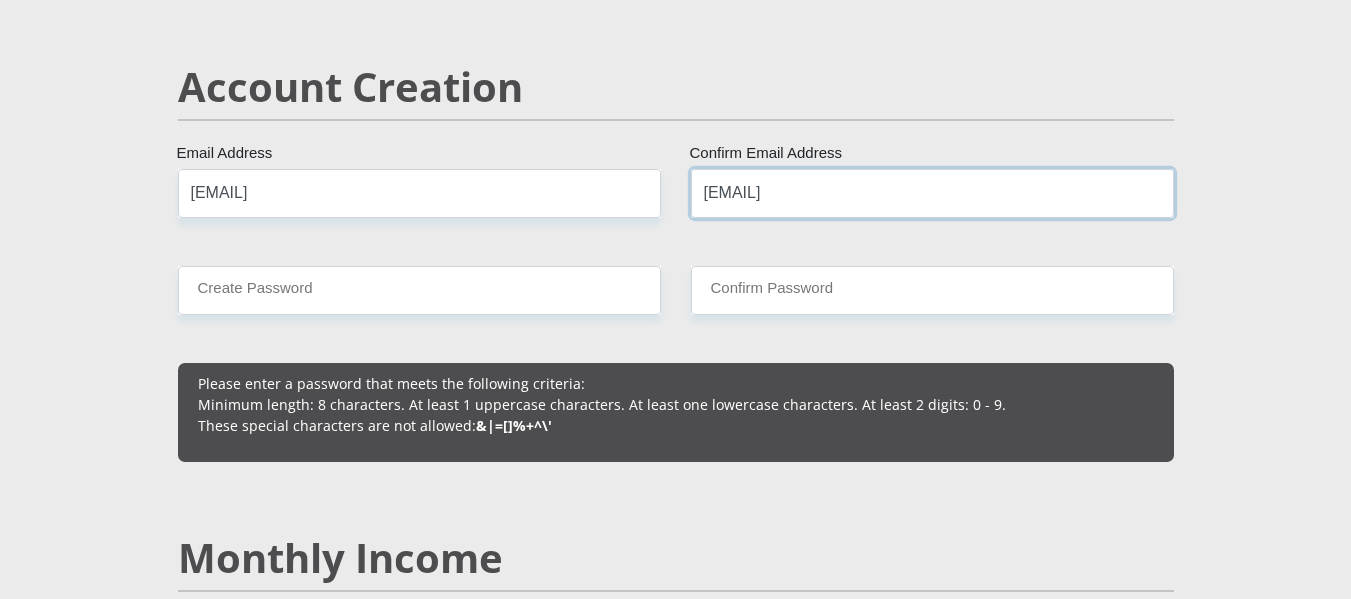 type on "[EMAIL]" 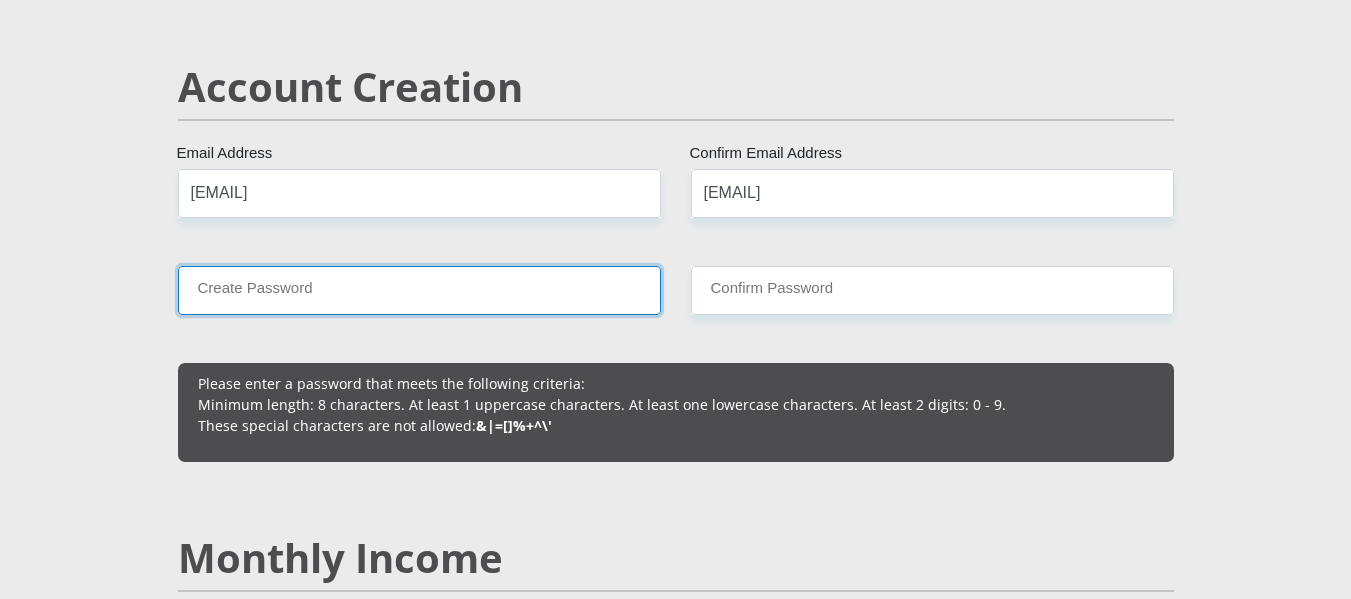 click on "Create Password" at bounding box center [419, 290] 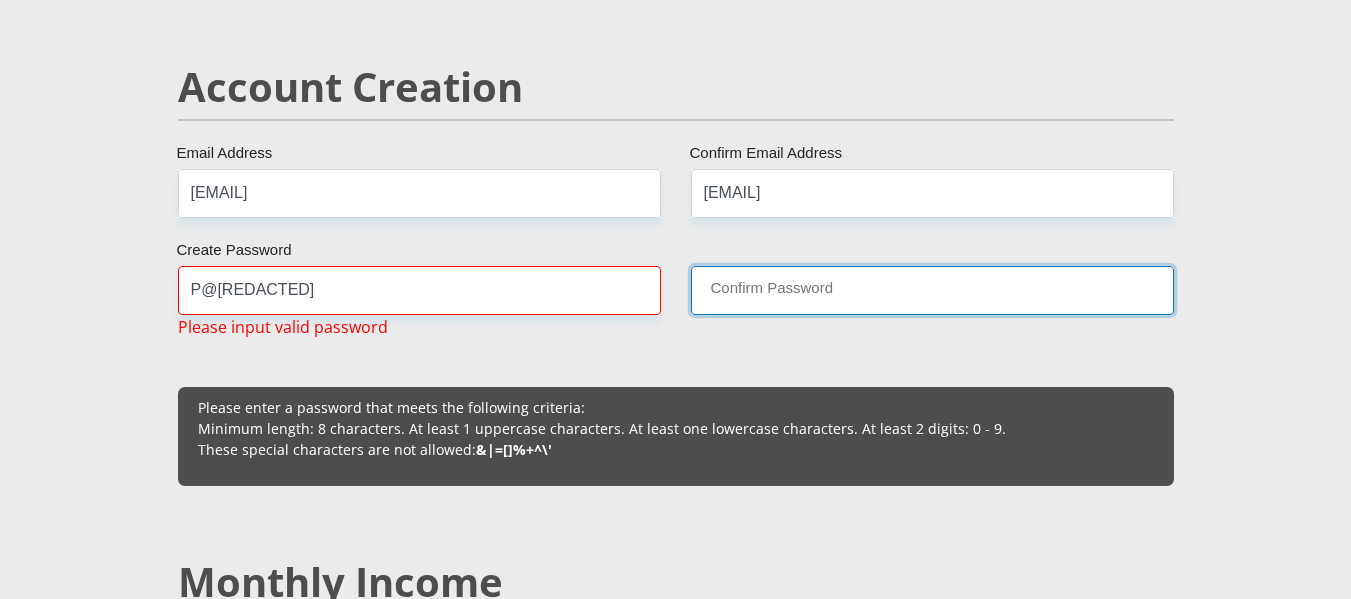 click on "Confirm Password" at bounding box center (932, 290) 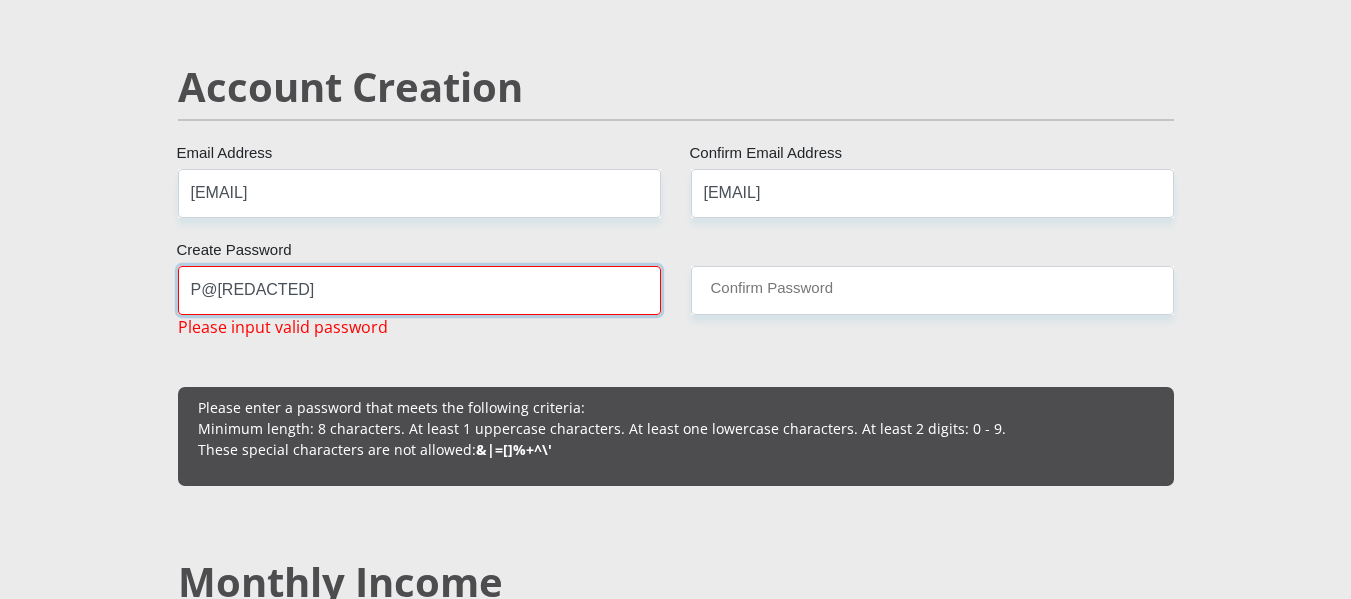 drag, startPoint x: 272, startPoint y: 290, endPoint x: 165, endPoint y: 283, distance: 107.22873 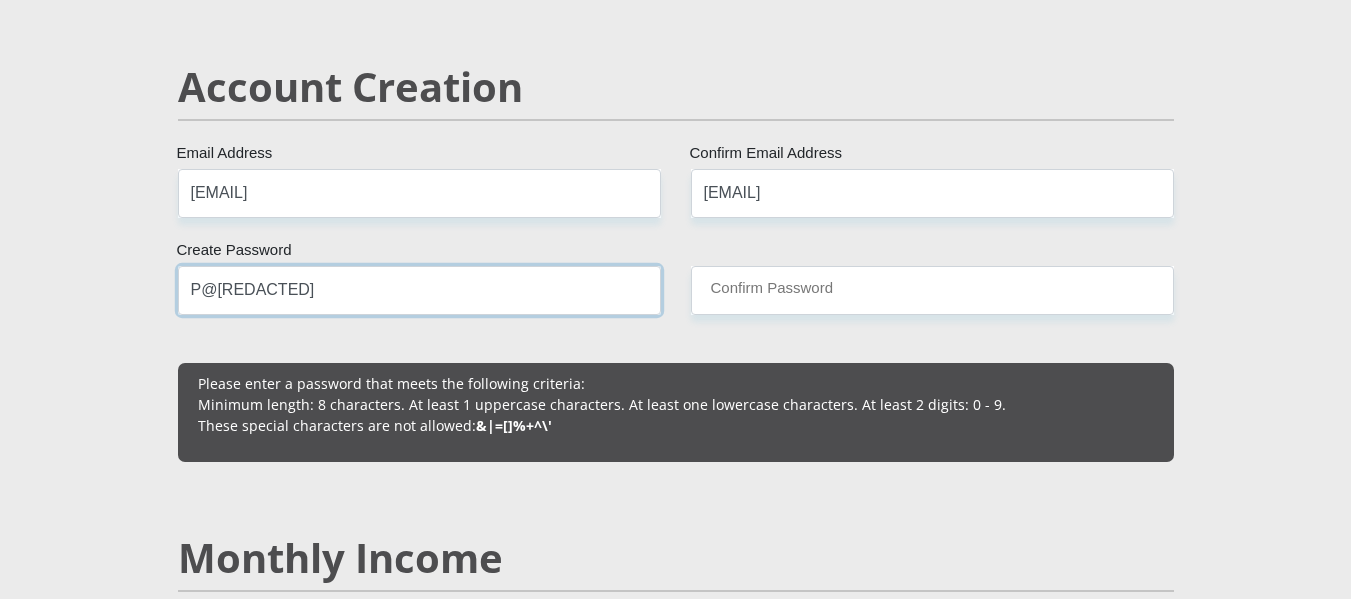 type on "P@[REDACTED]" 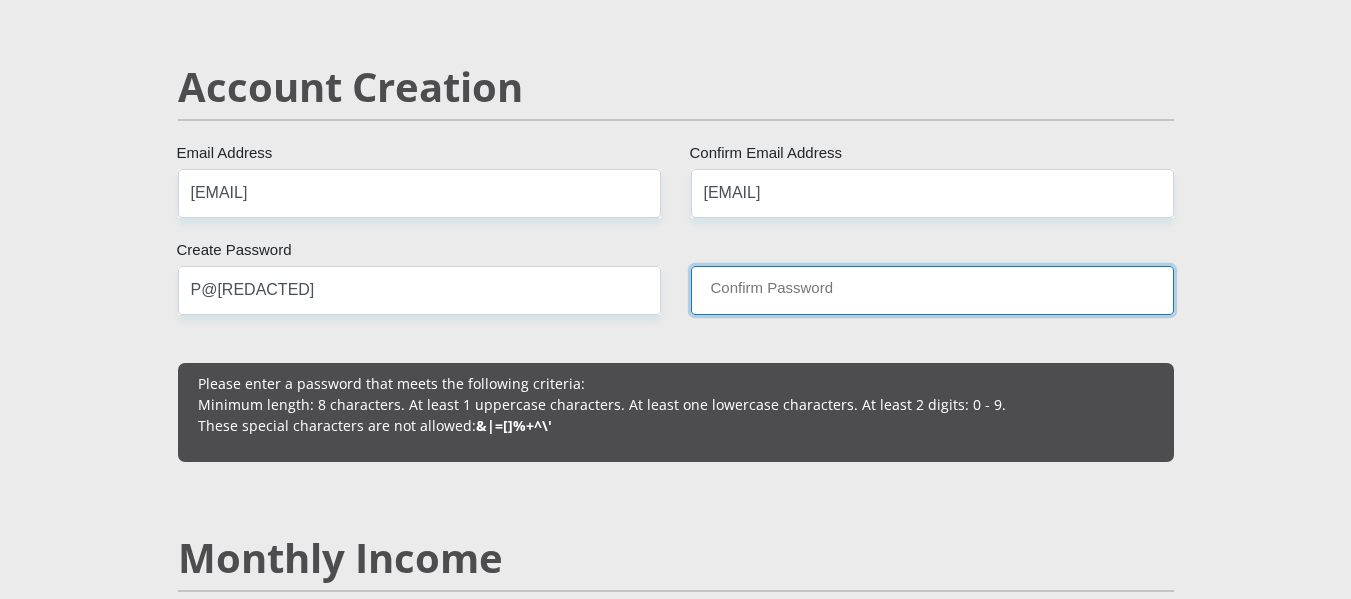 click on "Confirm Password" at bounding box center [932, 290] 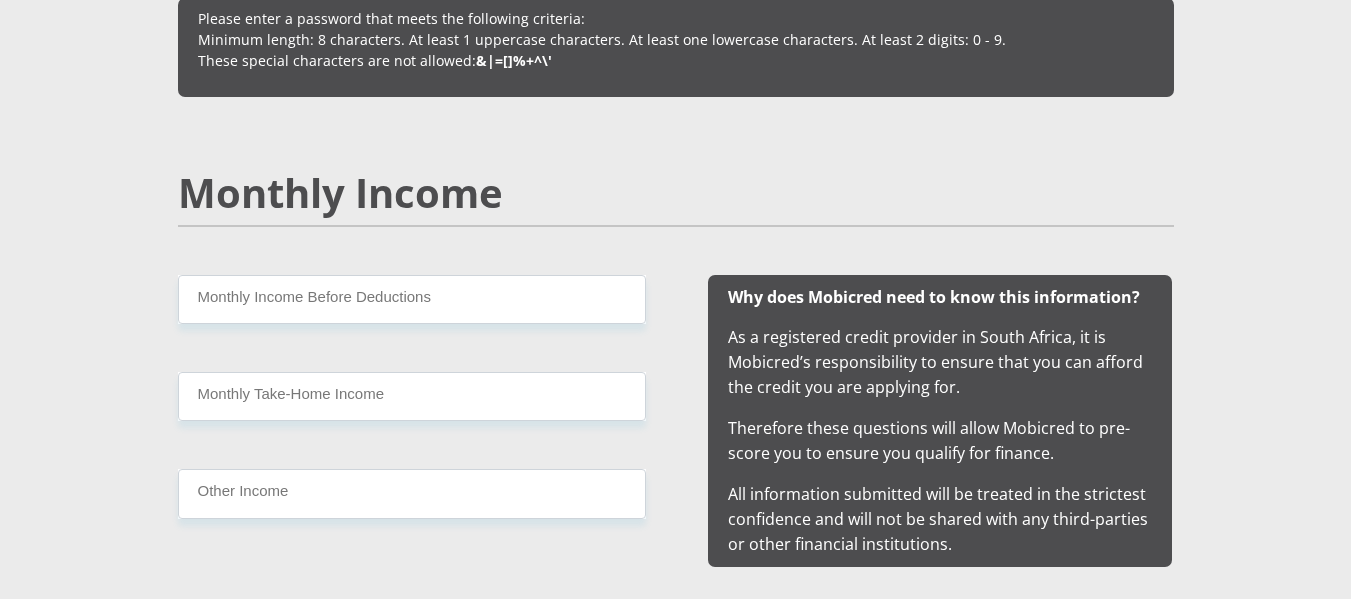 scroll, scrollTop: 1800, scrollLeft: 0, axis: vertical 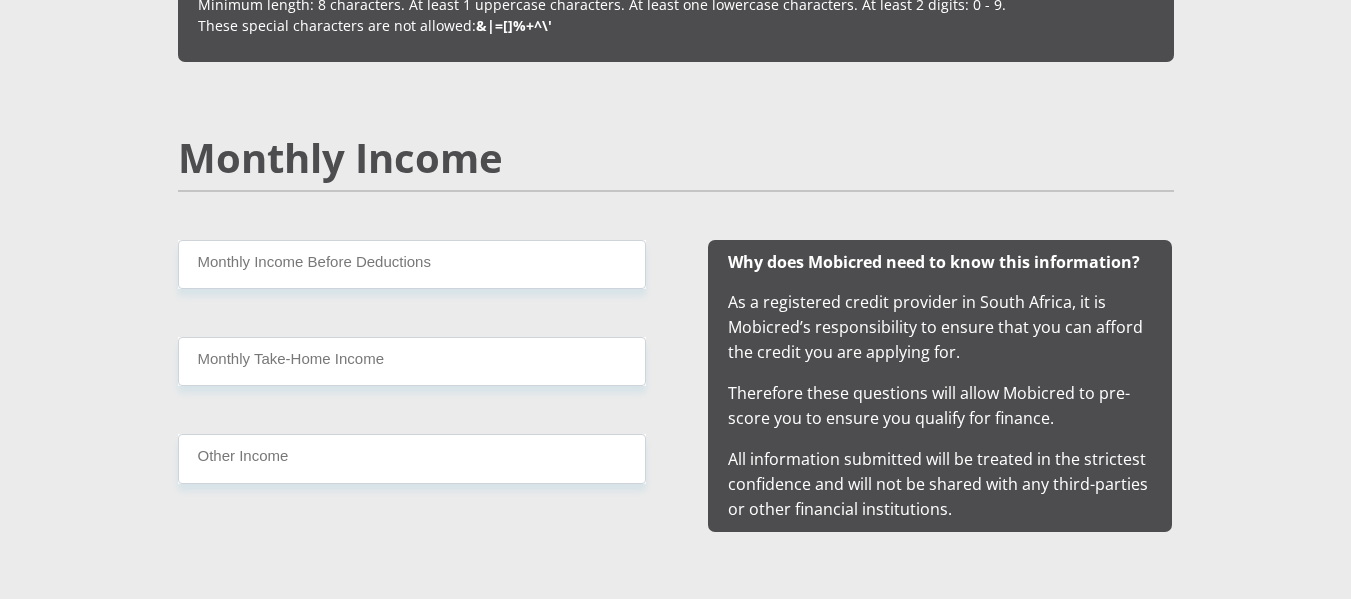 type on "P@[REDACTED]" 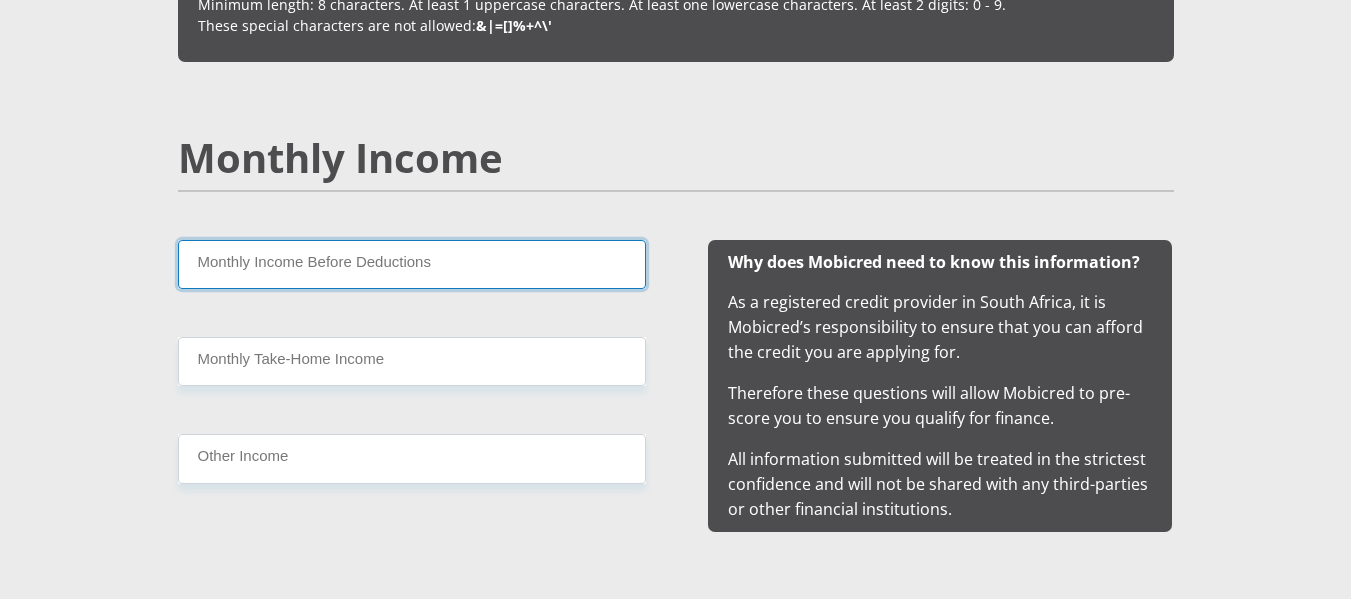 click on "Monthly Income Before Deductions" at bounding box center [412, 264] 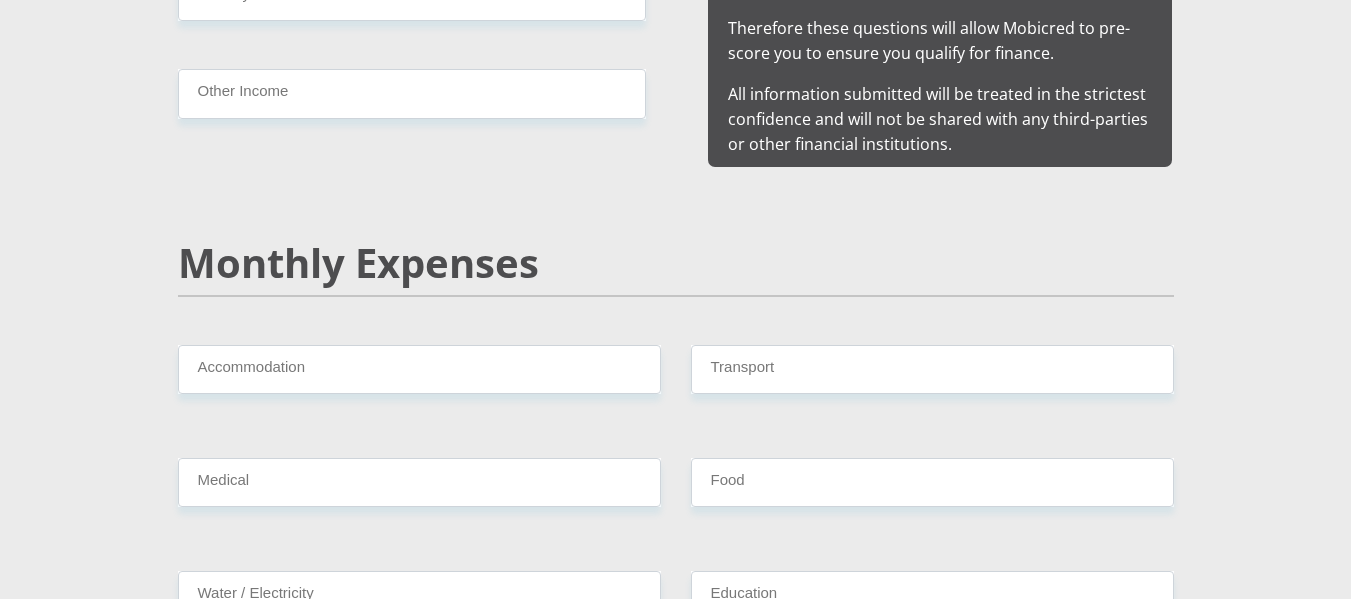 scroll, scrollTop: 2200, scrollLeft: 0, axis: vertical 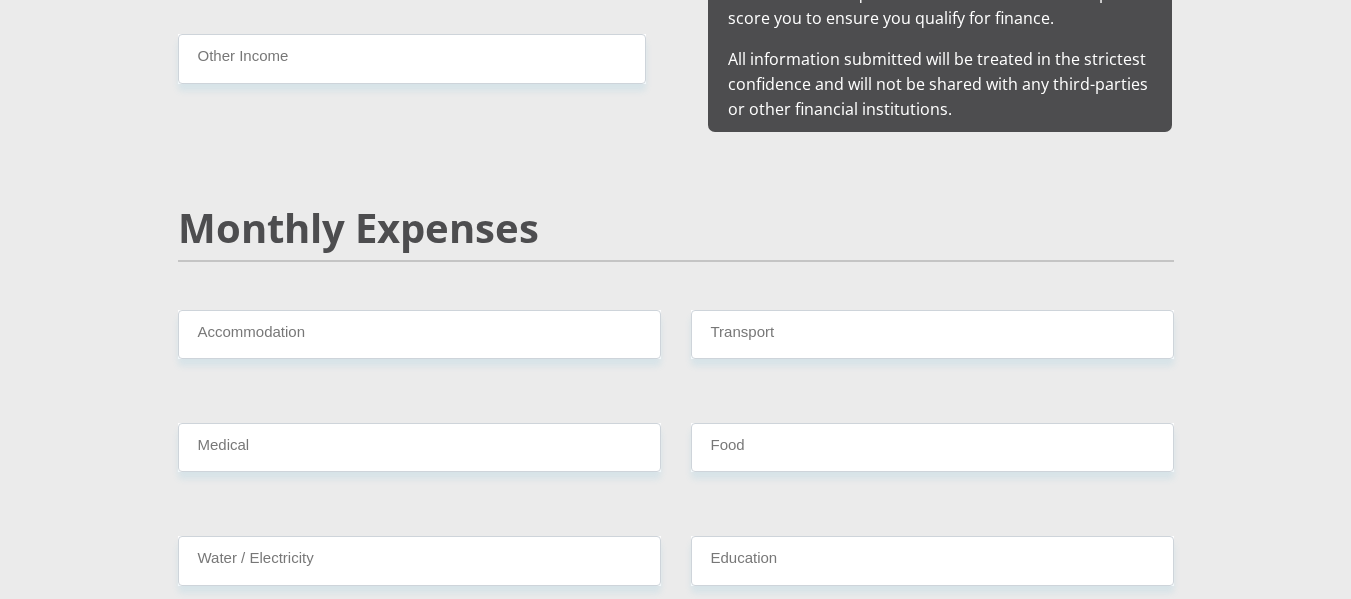type on "13000" 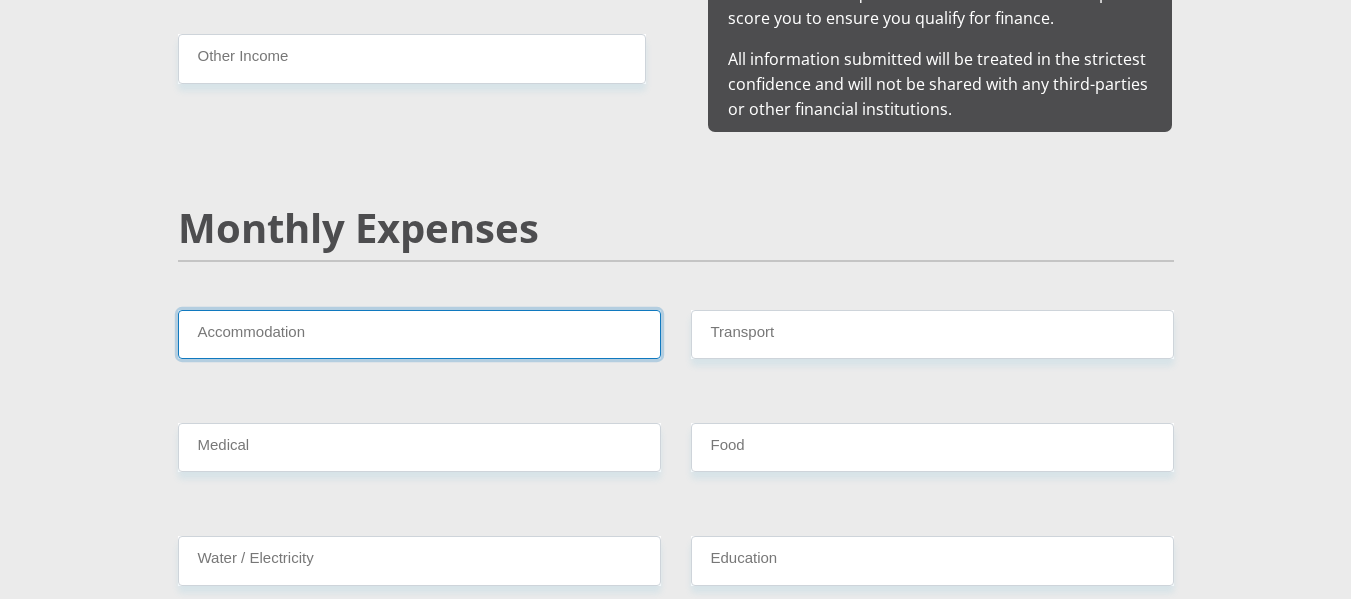 click on "Accommodation" at bounding box center (419, 334) 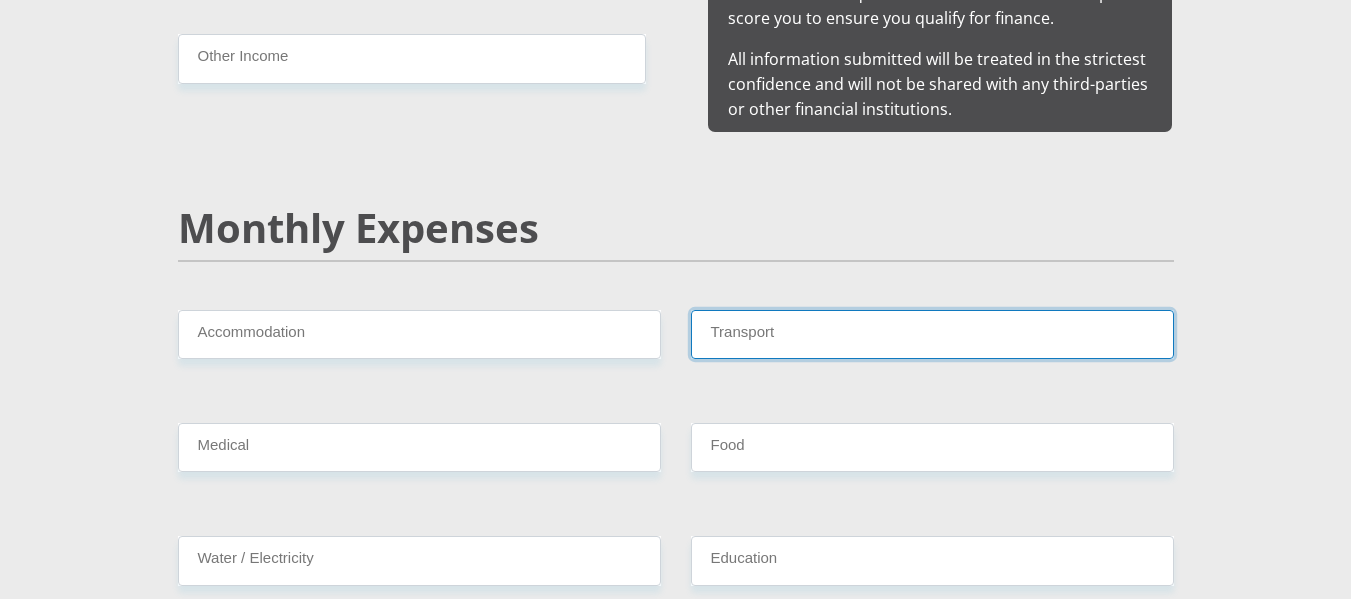 click on "Transport" at bounding box center (932, 334) 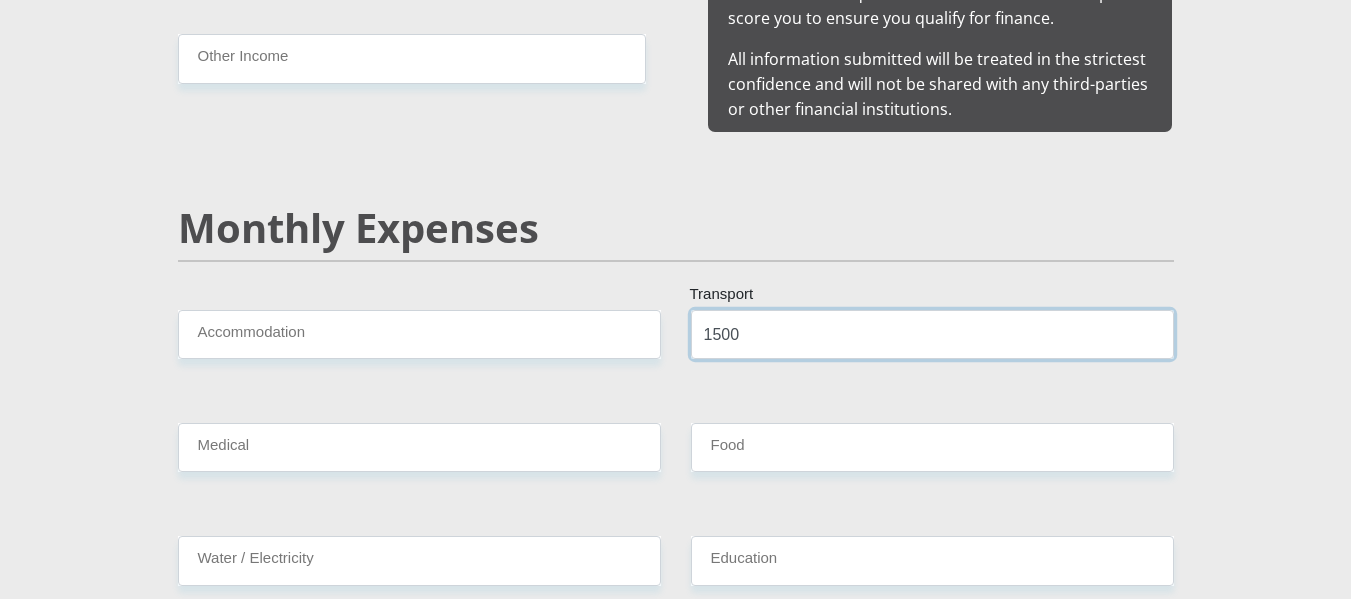 type on "1500" 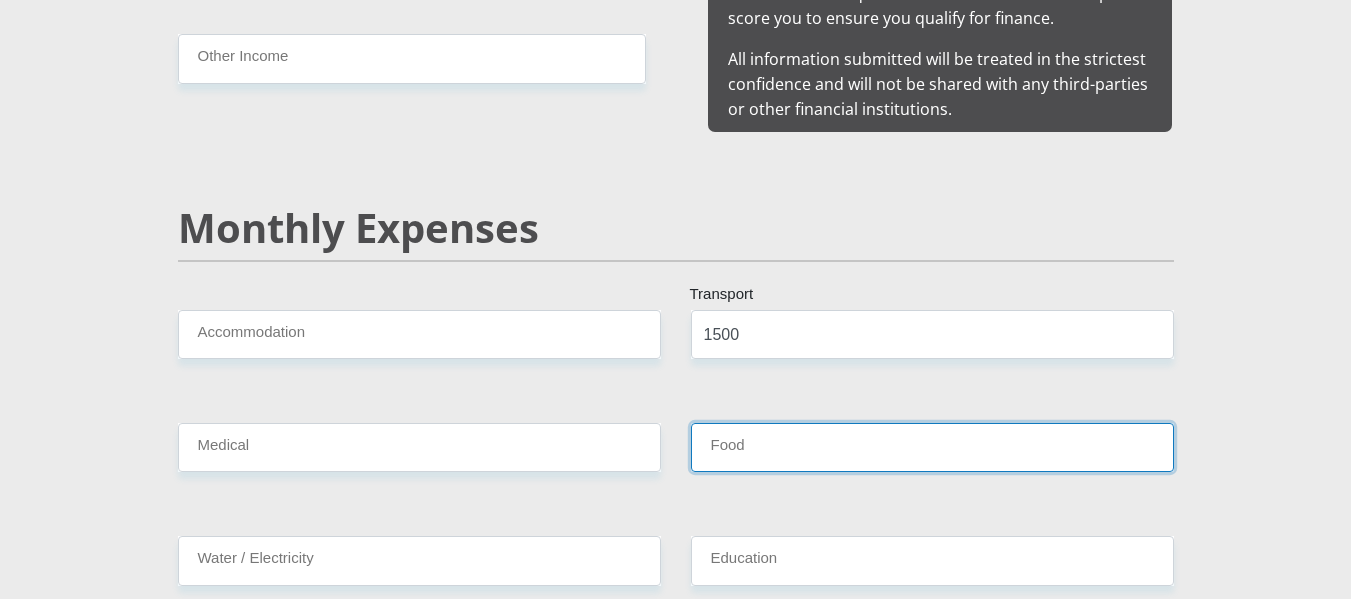 click on "Food" at bounding box center [932, 447] 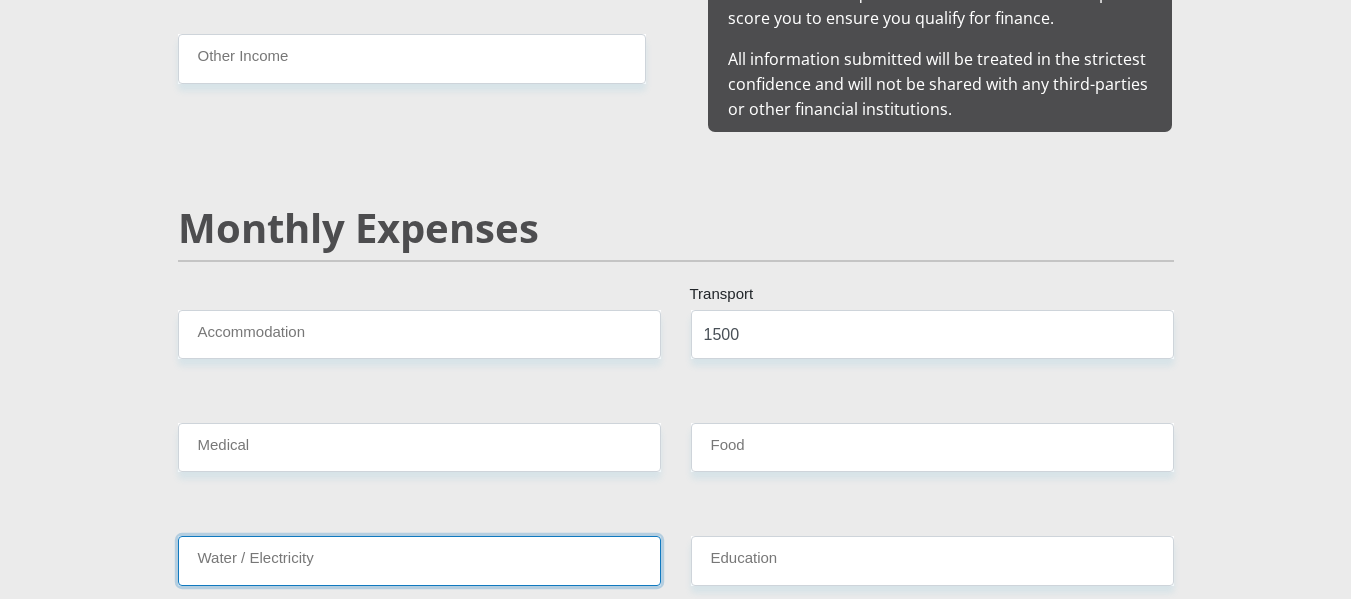 click on "Water / Electricity" at bounding box center (419, 560) 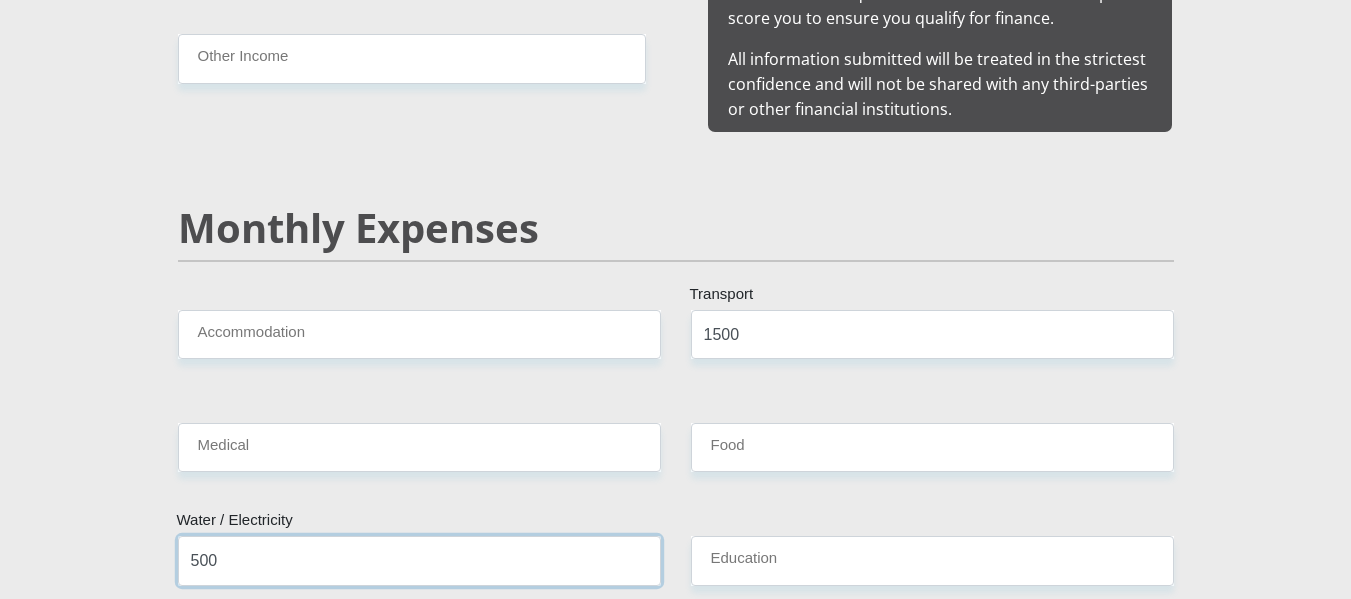 type on "500" 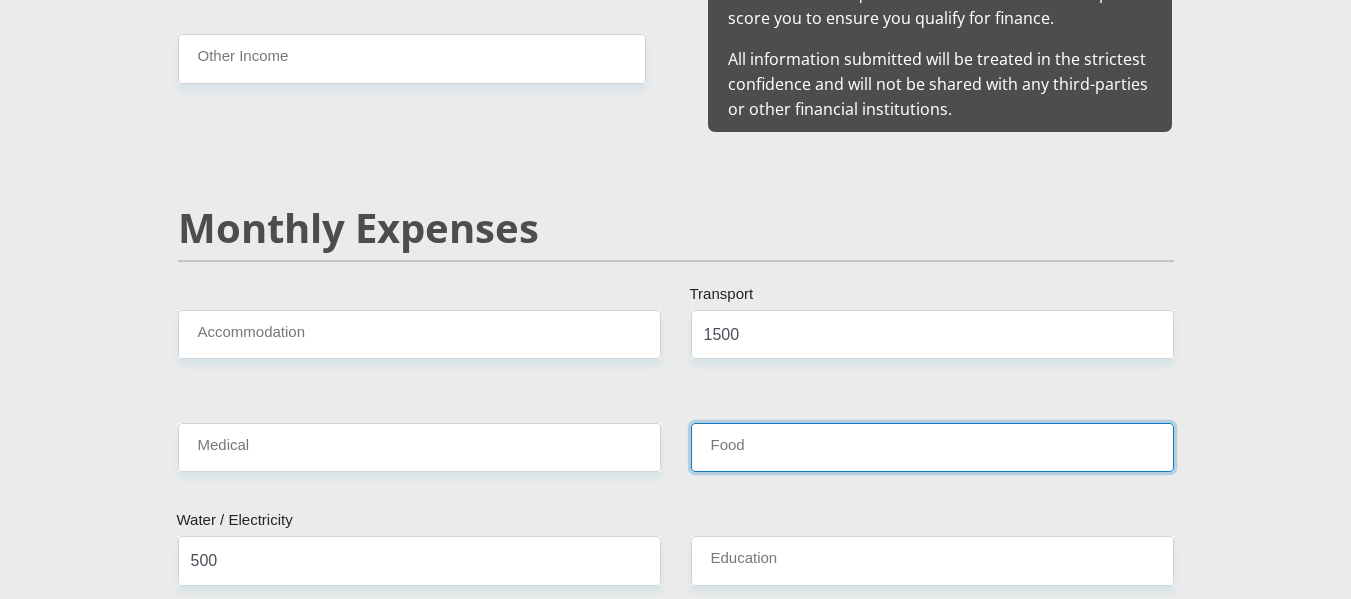 click on "Food" at bounding box center [932, 447] 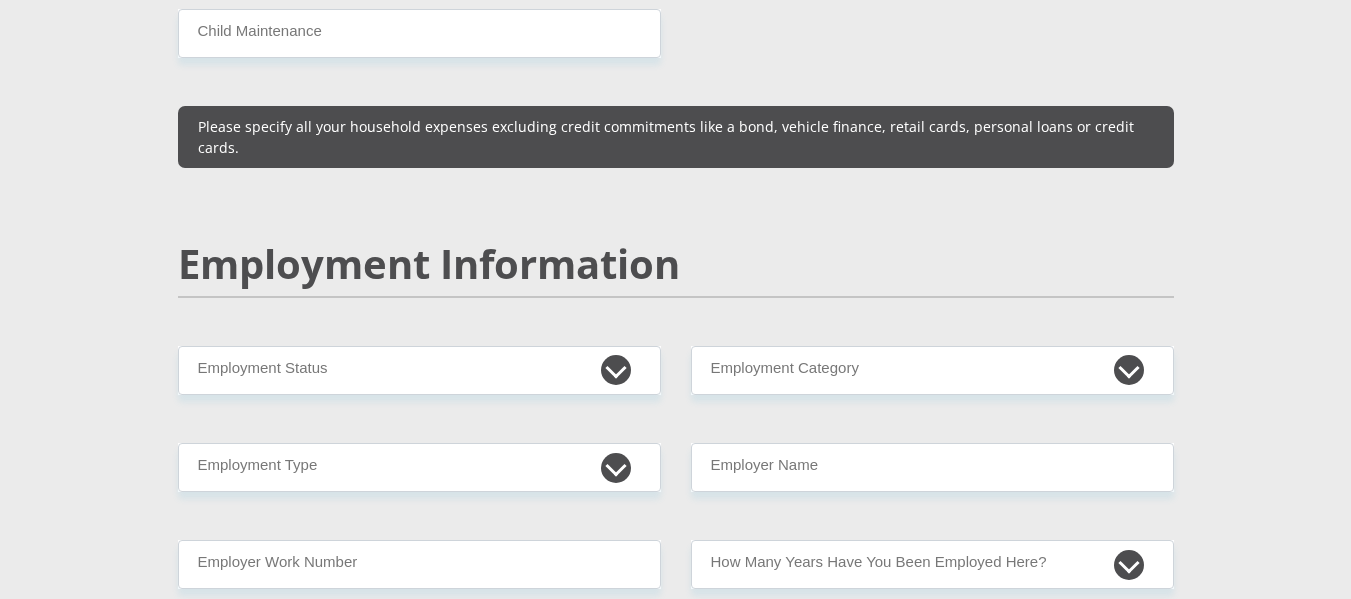 scroll, scrollTop: 2900, scrollLeft: 0, axis: vertical 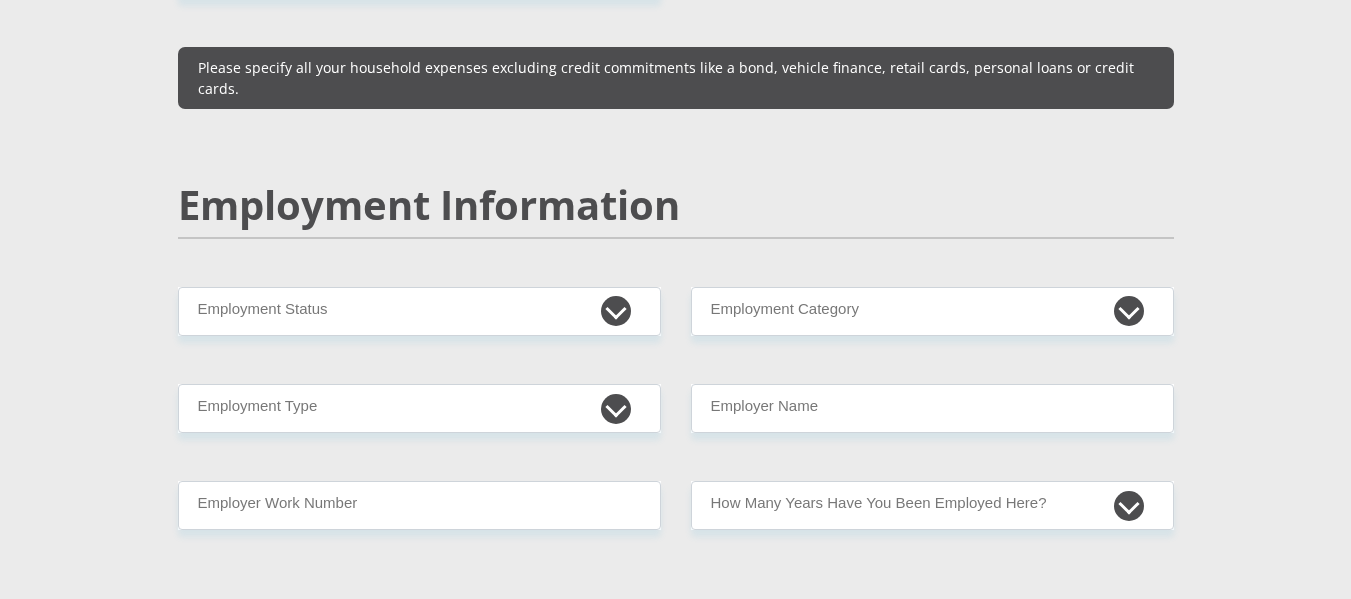 type on "1000" 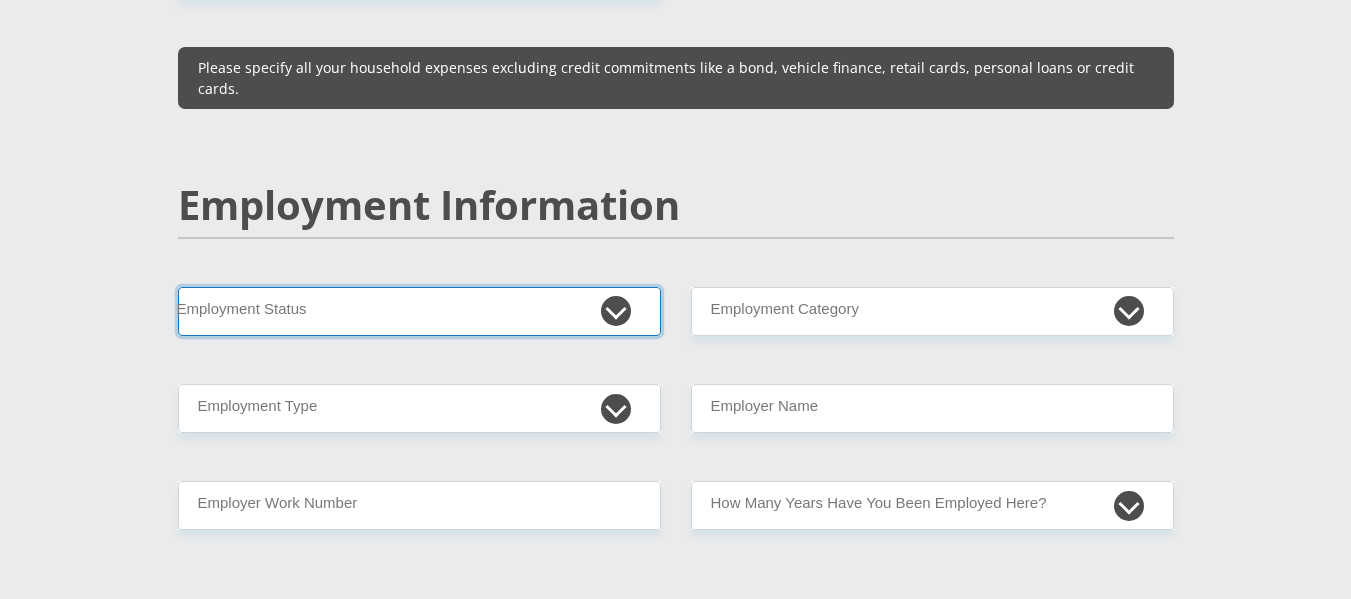 click on "Permanent/Full-time
Part-time/Casual
Contract Worker
Self-Employed
Housewife
Retired
Student
Medically Boarded
Disability
Unemployed" at bounding box center [419, 311] 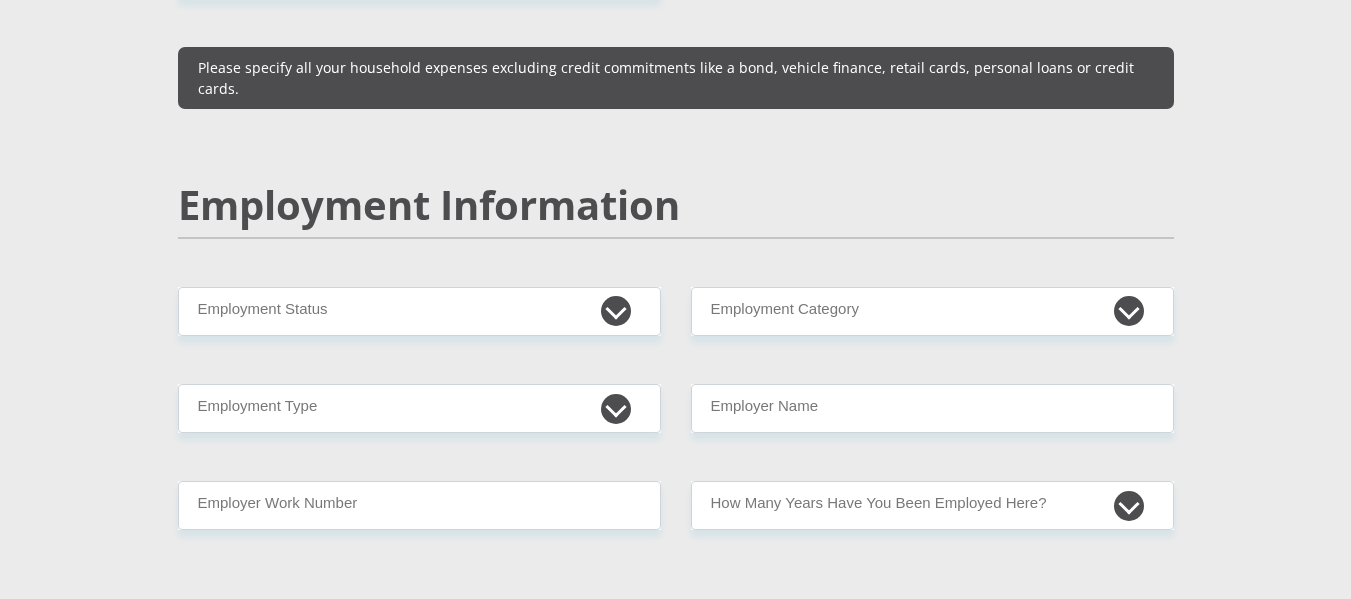 click on "[TITLE] [FIRST] [LAST] [ID_NUMBER] [COUNTRY]" at bounding box center (676, 278) 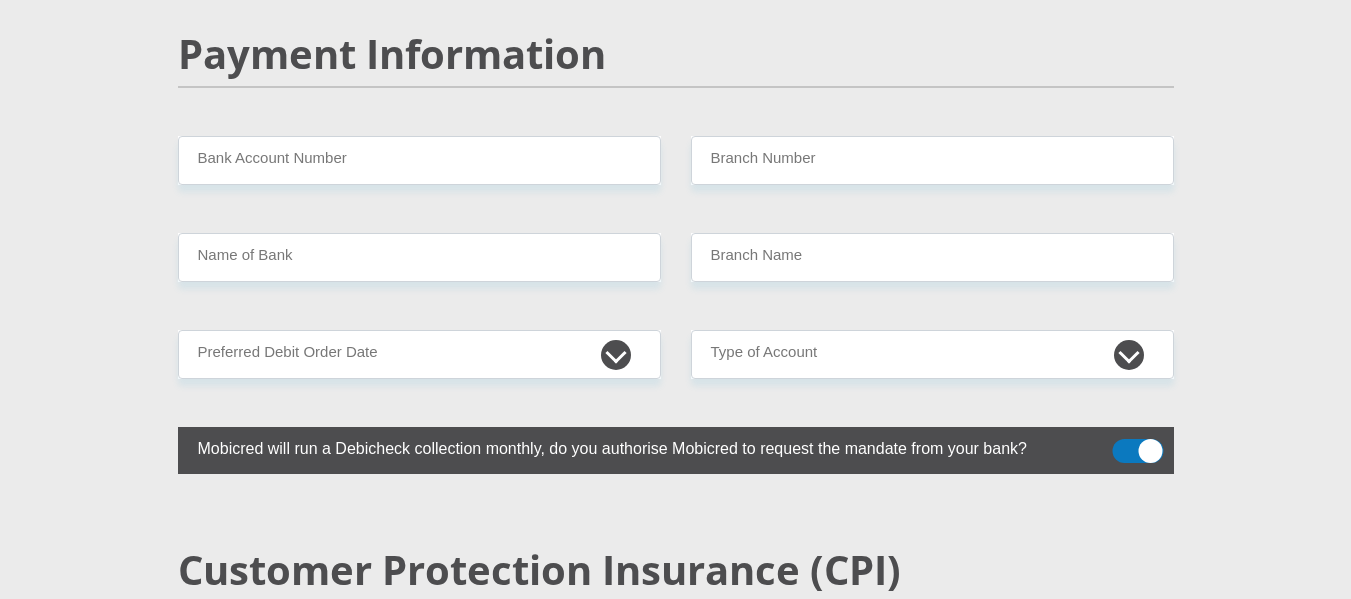 scroll, scrollTop: 4200, scrollLeft: 0, axis: vertical 